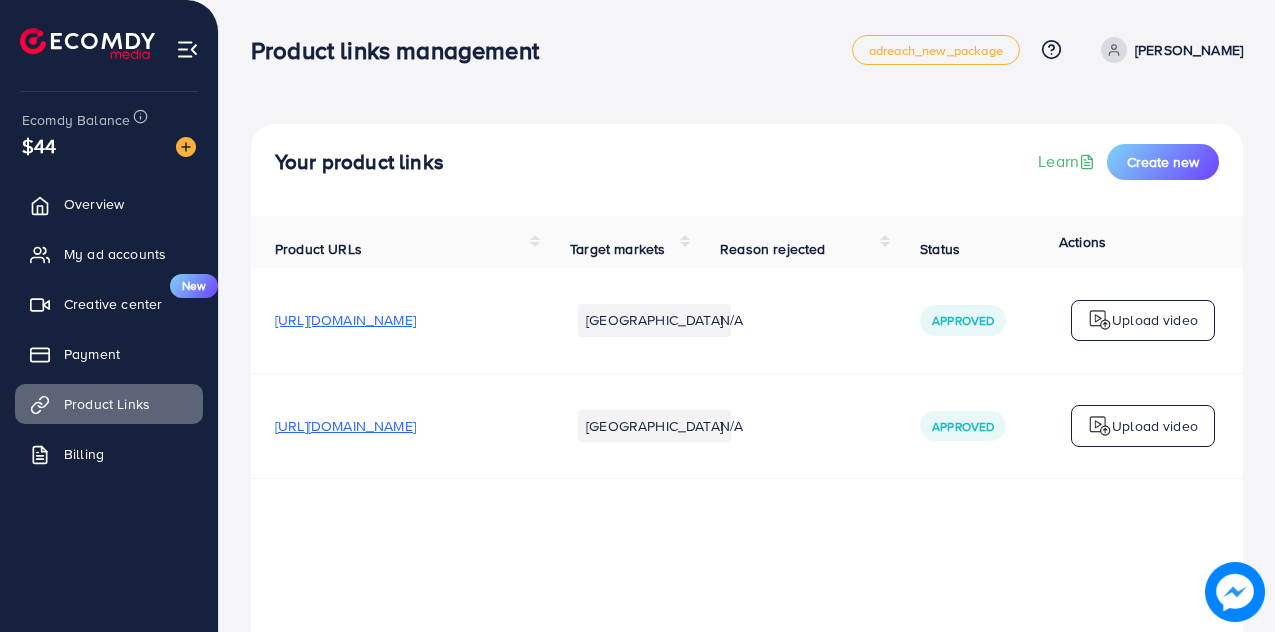 scroll, scrollTop: 0, scrollLeft: 0, axis: both 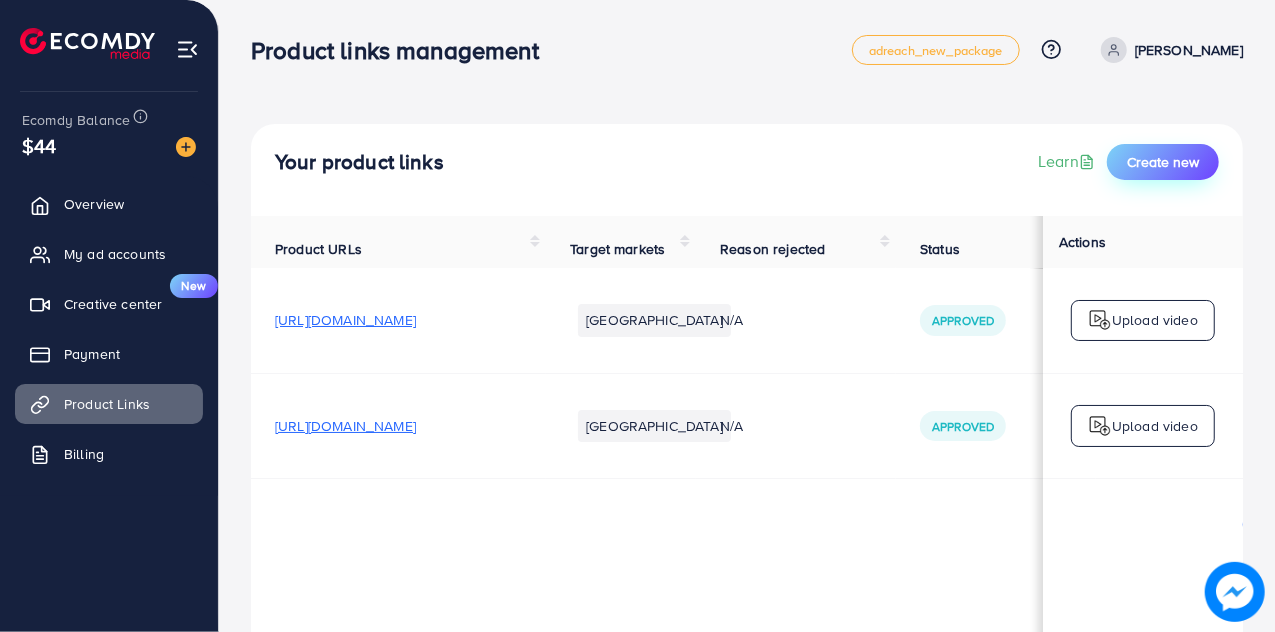 click on "Create new" at bounding box center [1163, 162] 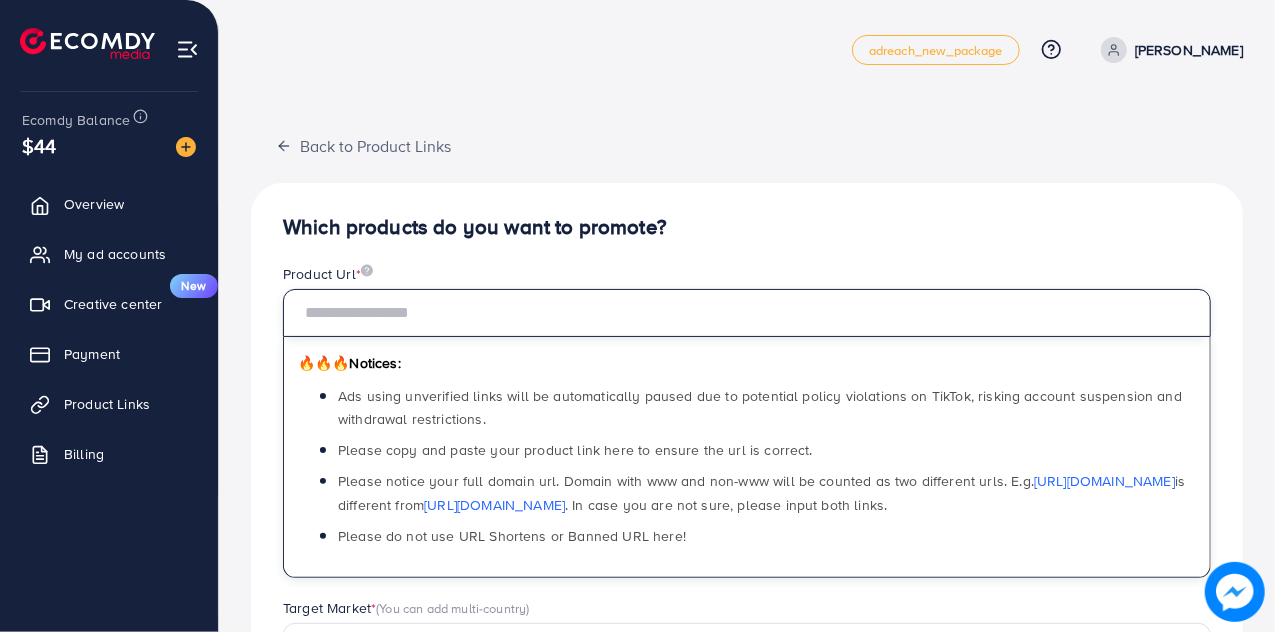 click at bounding box center (747, 313) 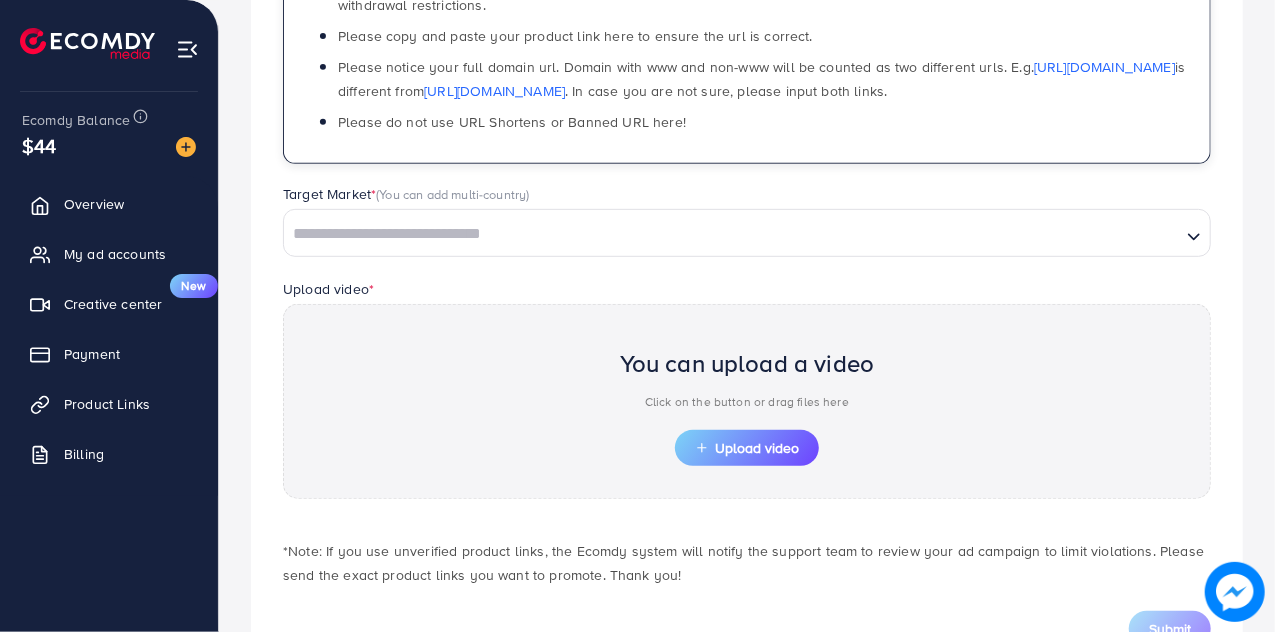 scroll, scrollTop: 415, scrollLeft: 0, axis: vertical 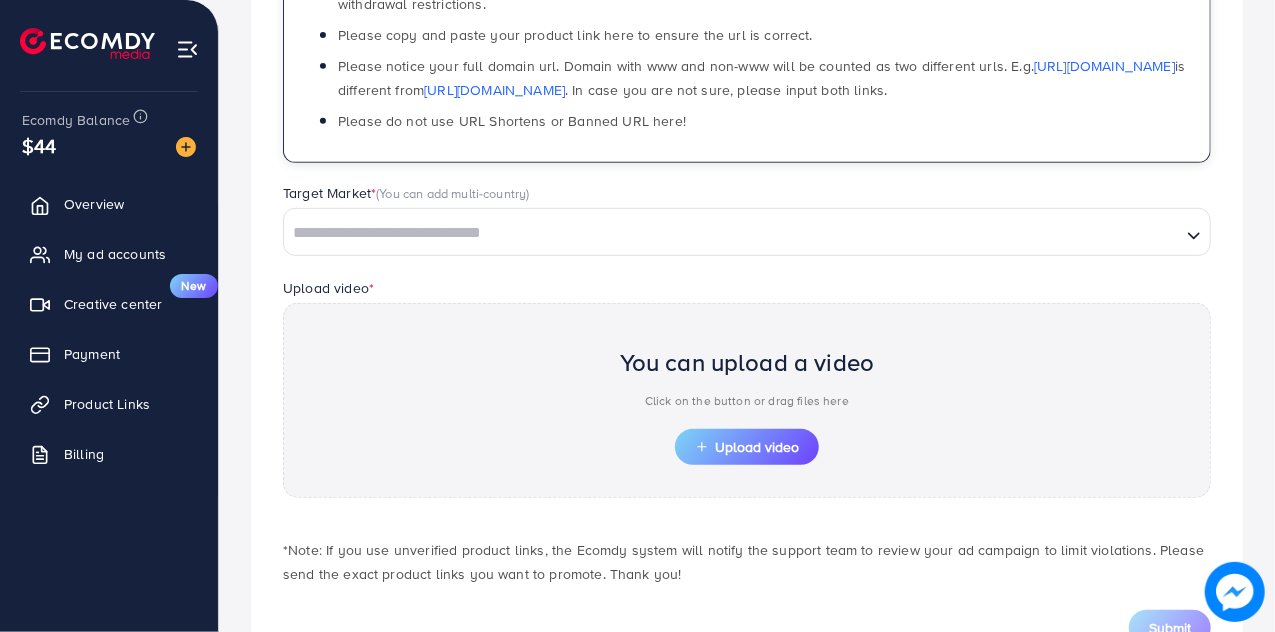 type on "**********" 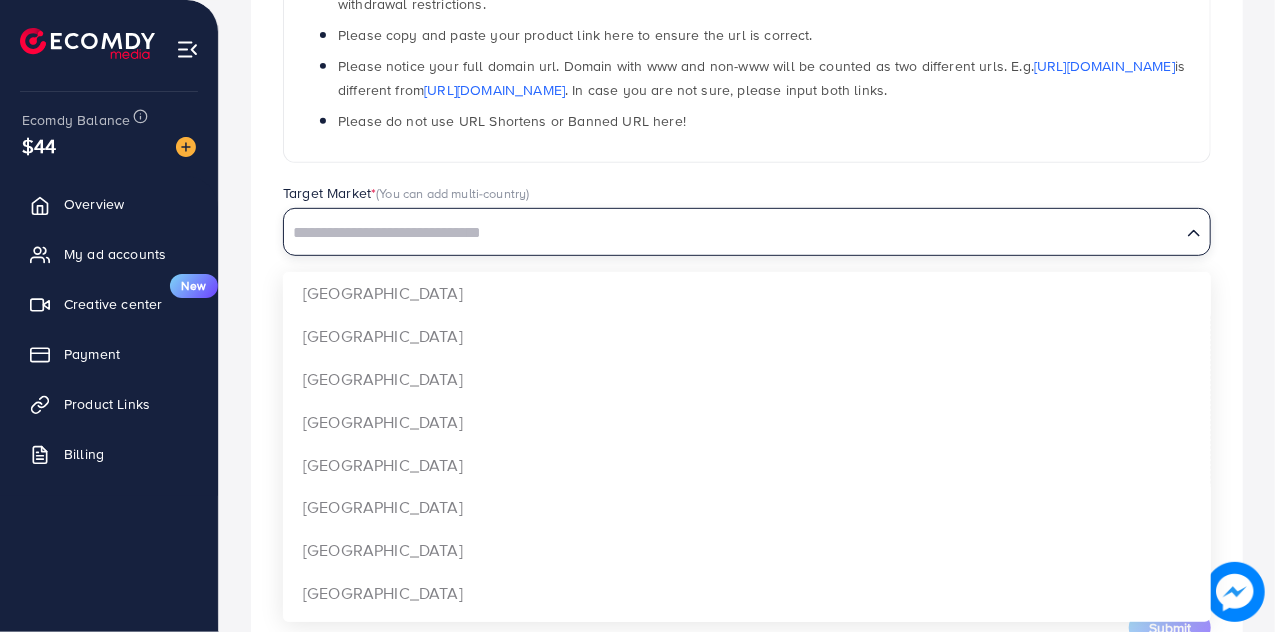 click at bounding box center [732, 233] 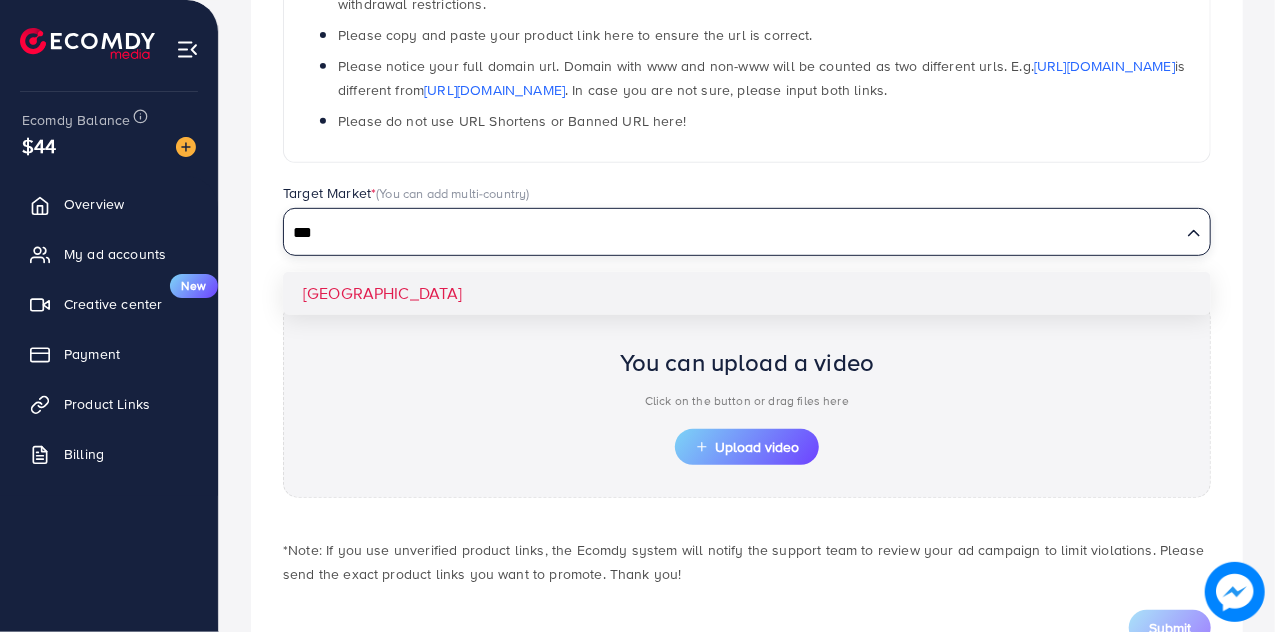 type on "***" 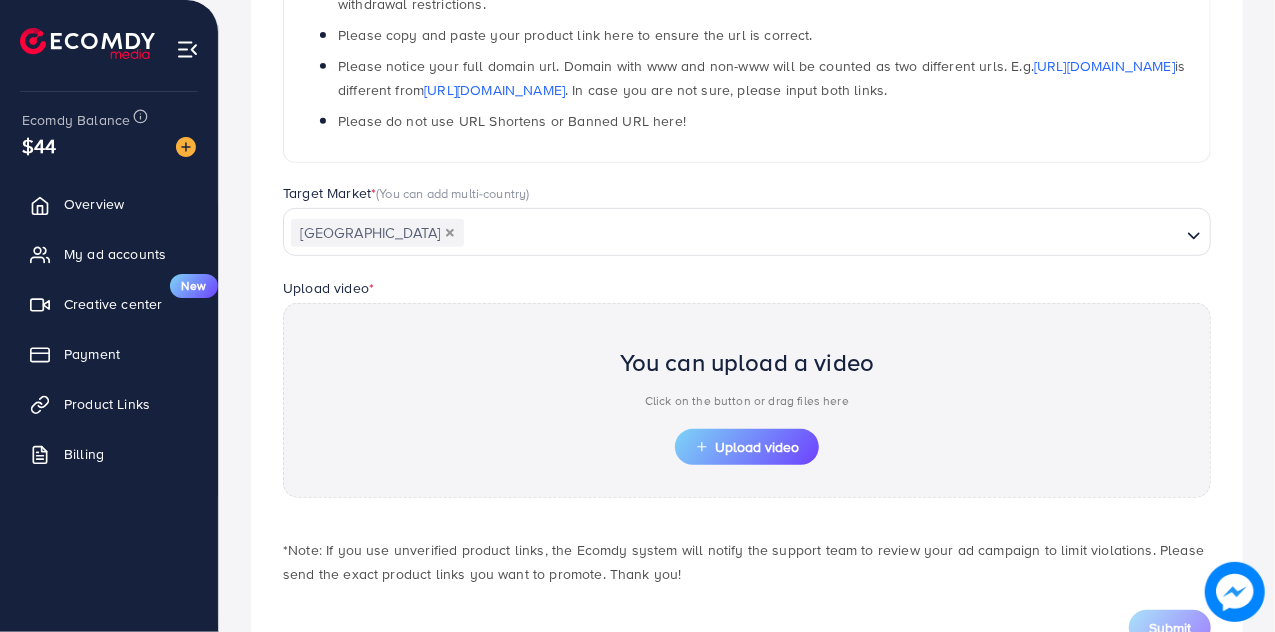 scroll, scrollTop: 490, scrollLeft: 0, axis: vertical 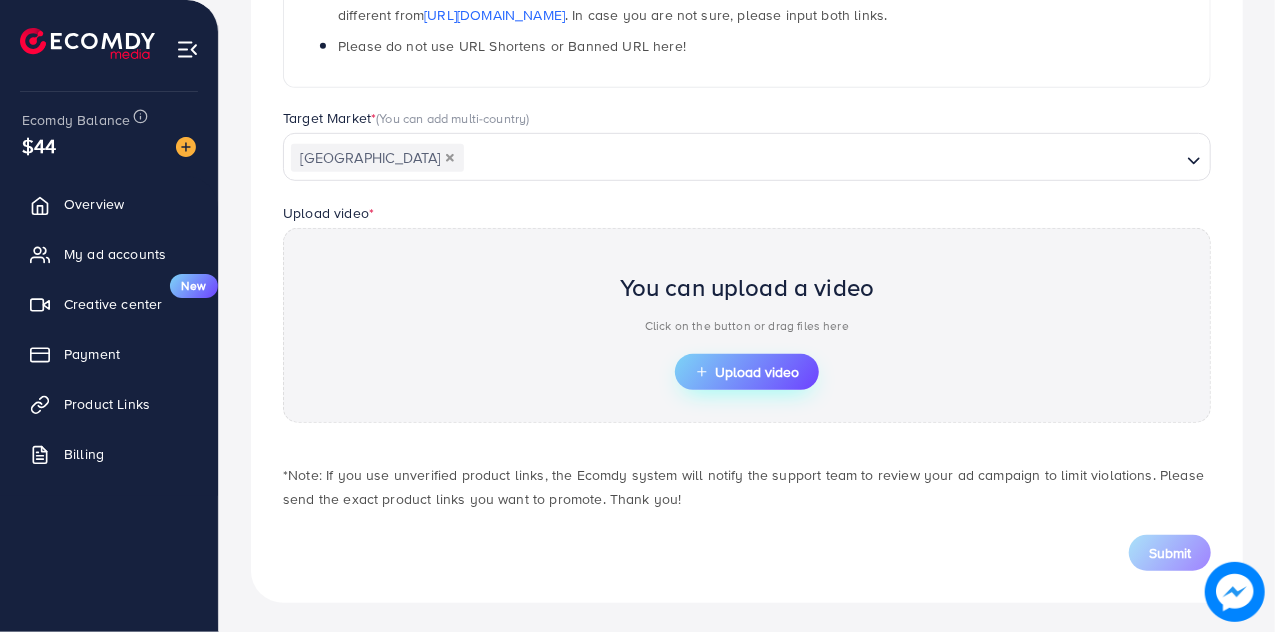 click on "Upload video" at bounding box center (747, 372) 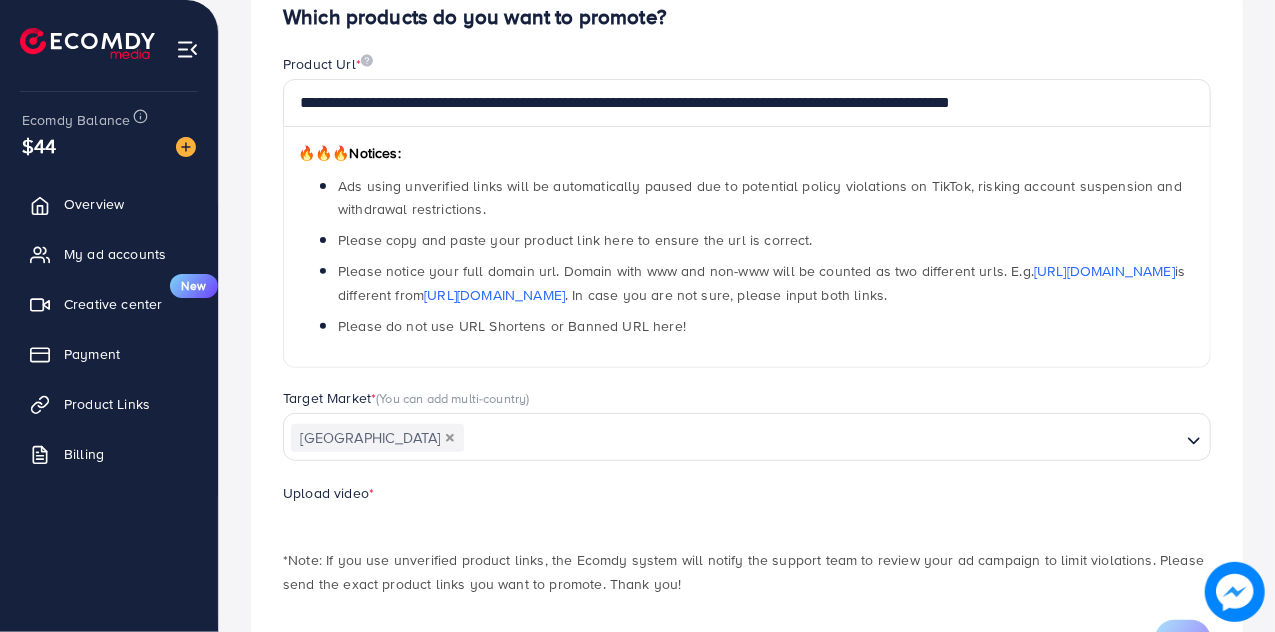 scroll, scrollTop: 298, scrollLeft: 0, axis: vertical 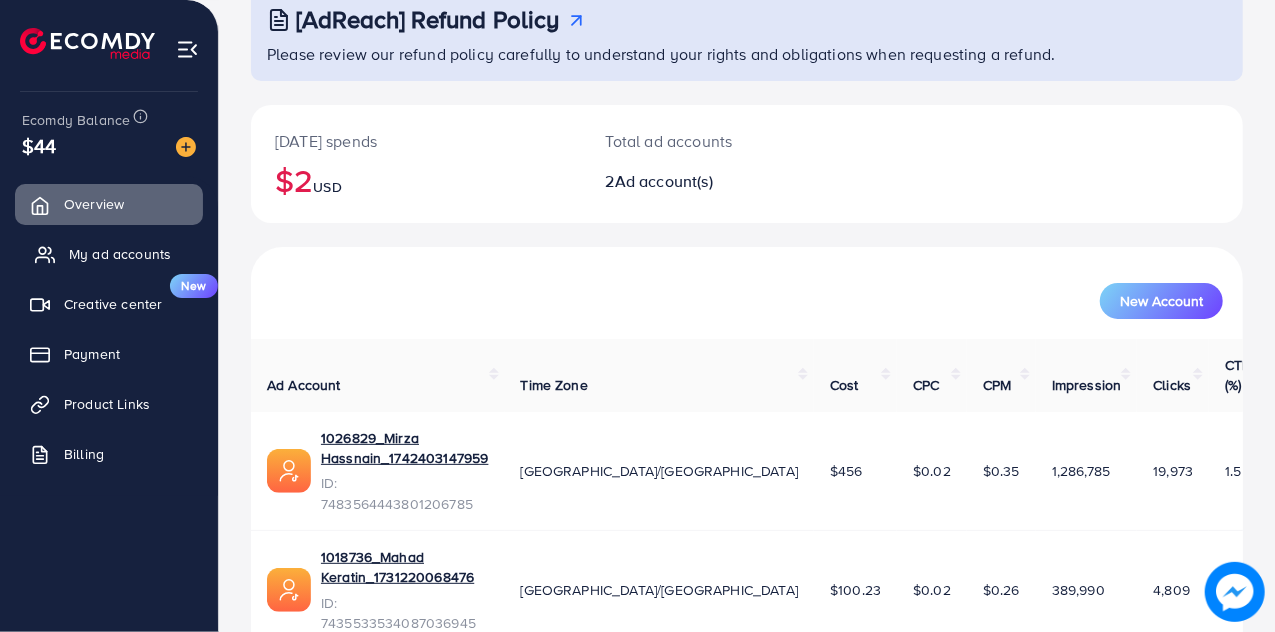 click on "My ad accounts" at bounding box center [120, 254] 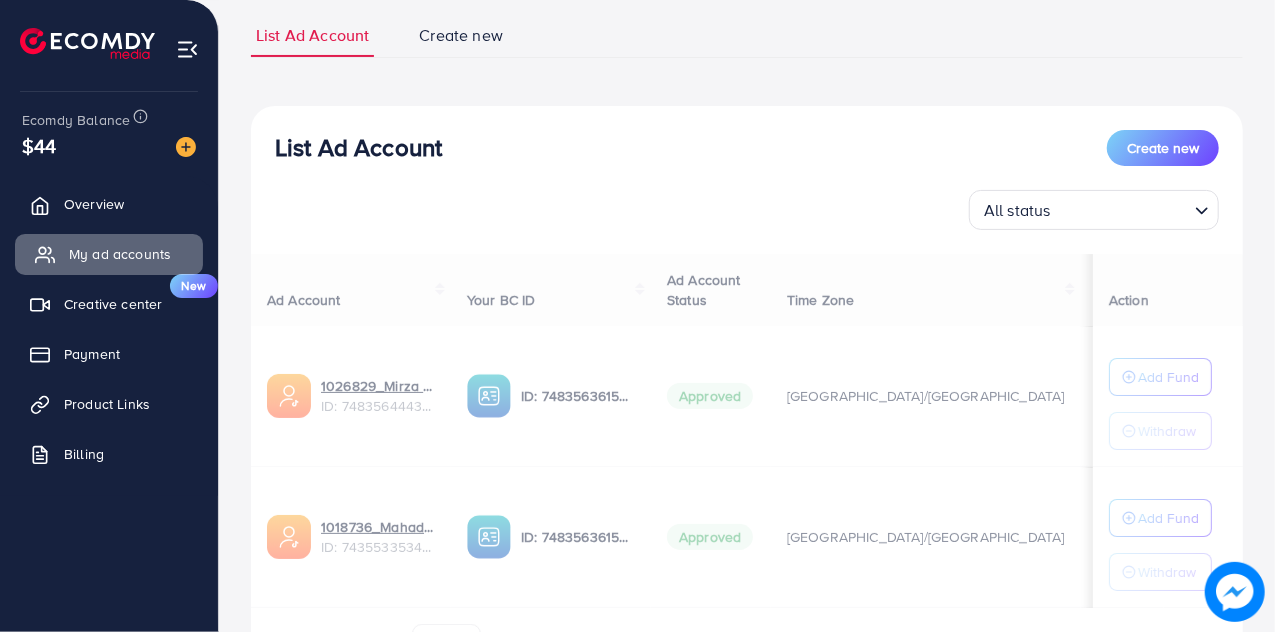 scroll, scrollTop: 0, scrollLeft: 0, axis: both 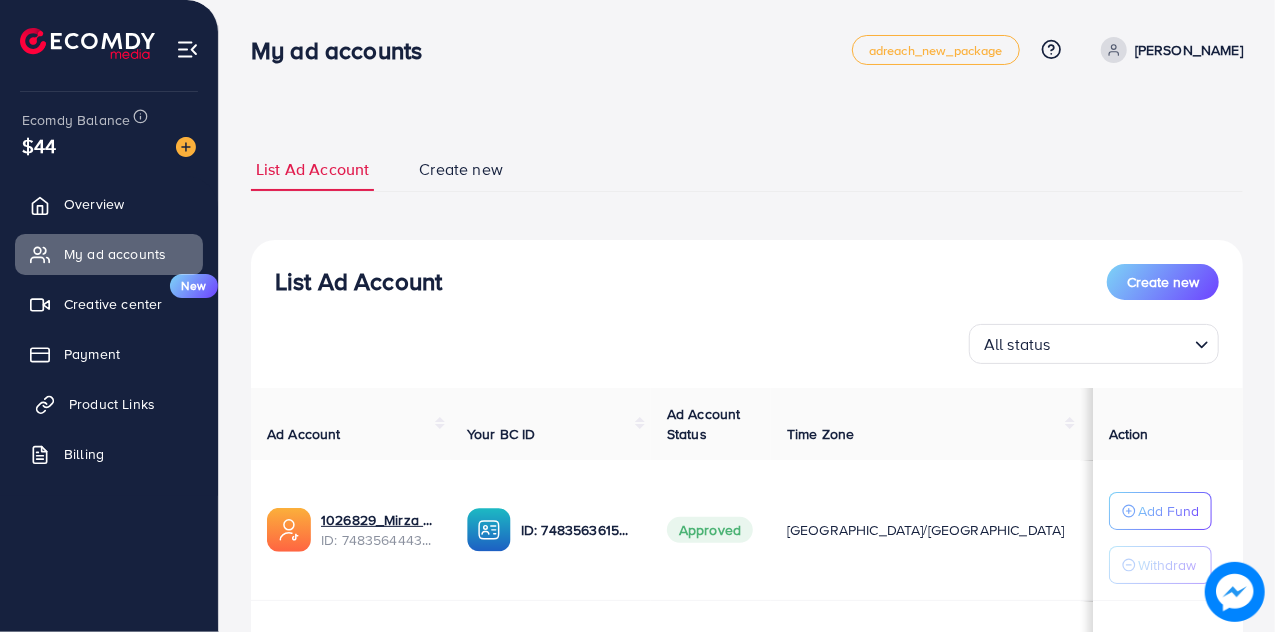 click on "Product Links" at bounding box center [112, 404] 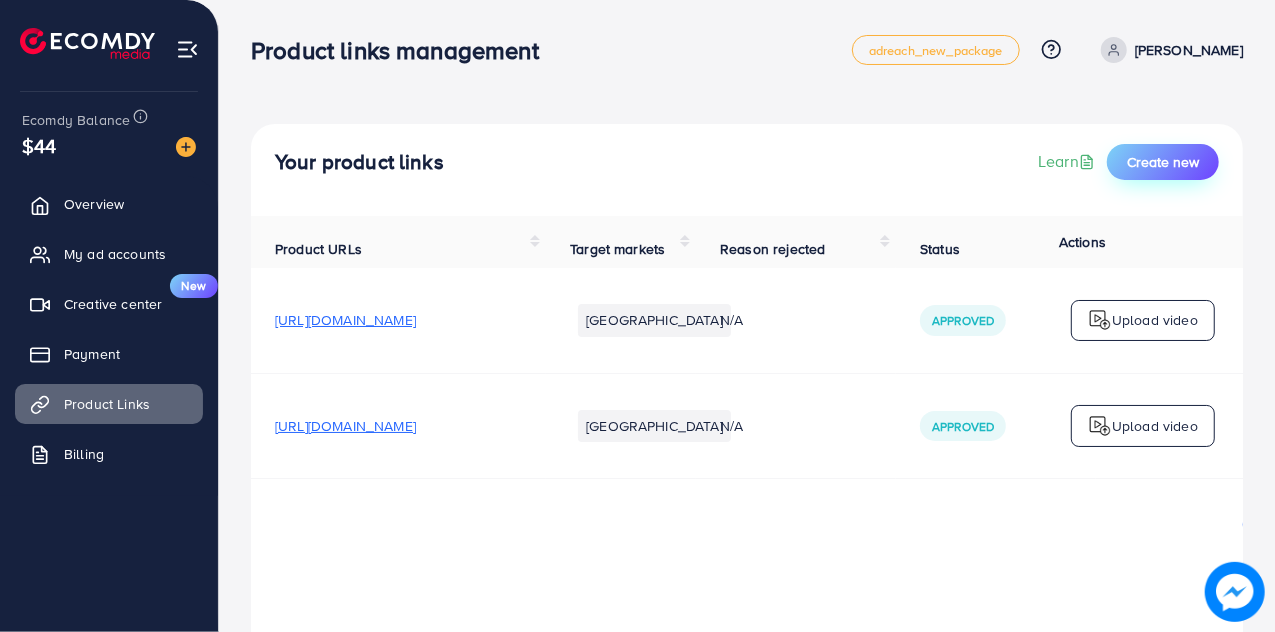 click on "Create new" at bounding box center (1163, 162) 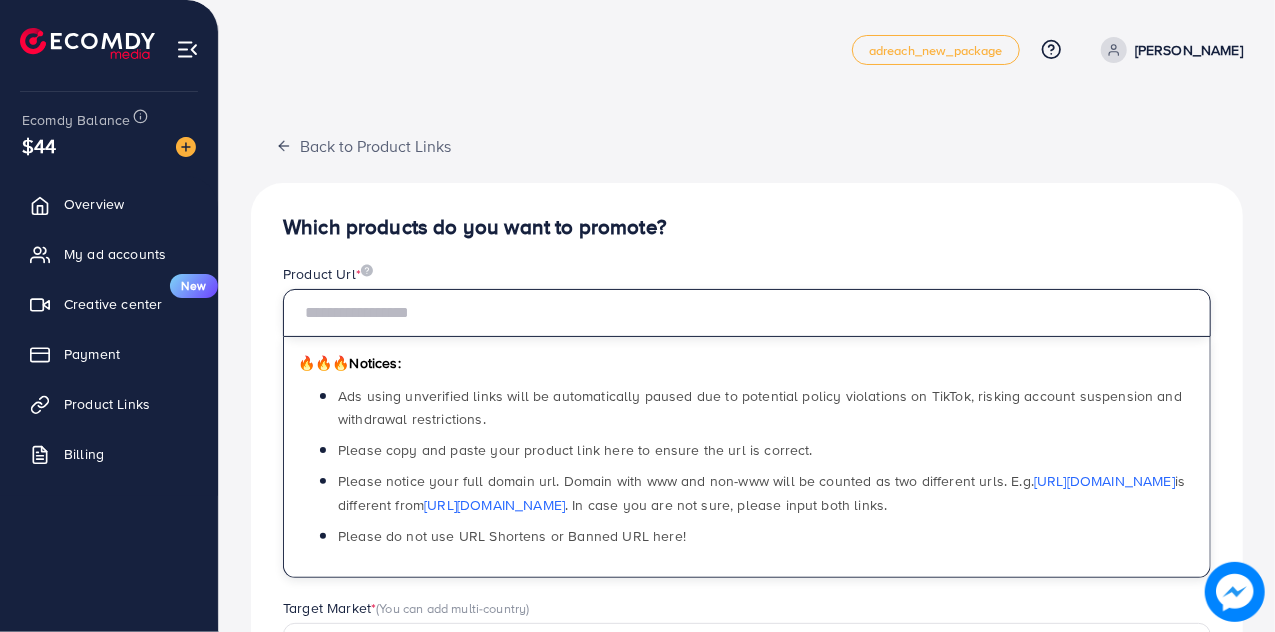 click at bounding box center (747, 313) 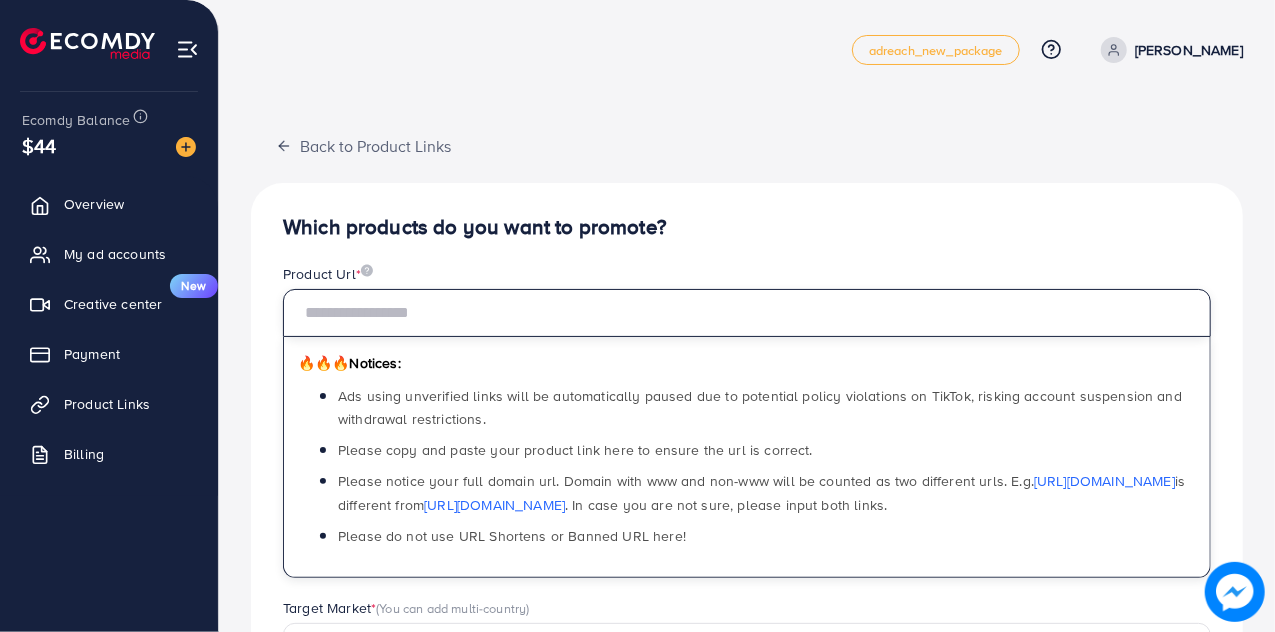 paste on "**********" 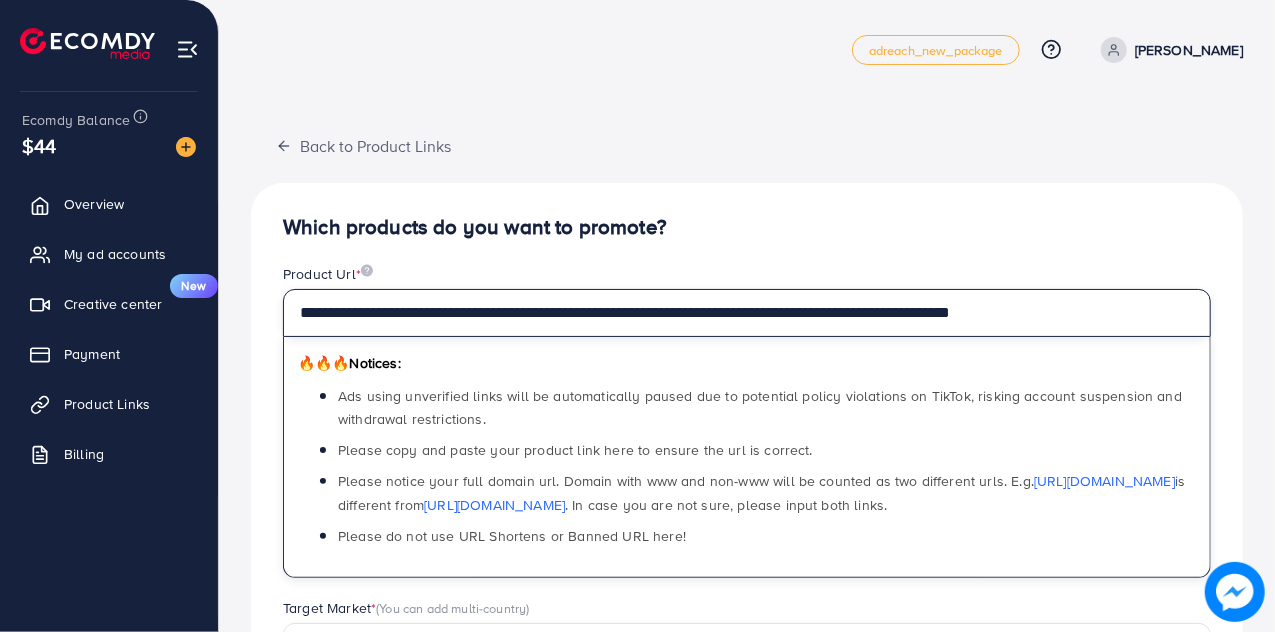 type on "**********" 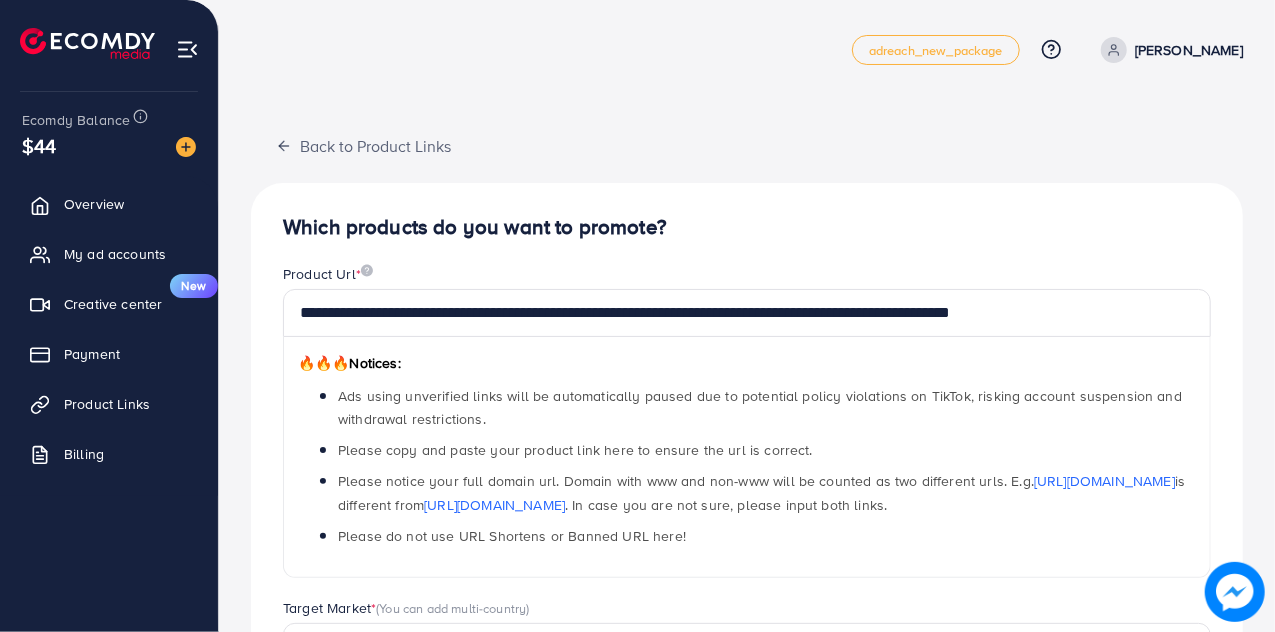 click on "Which products do you want to promote?" at bounding box center [747, 227] 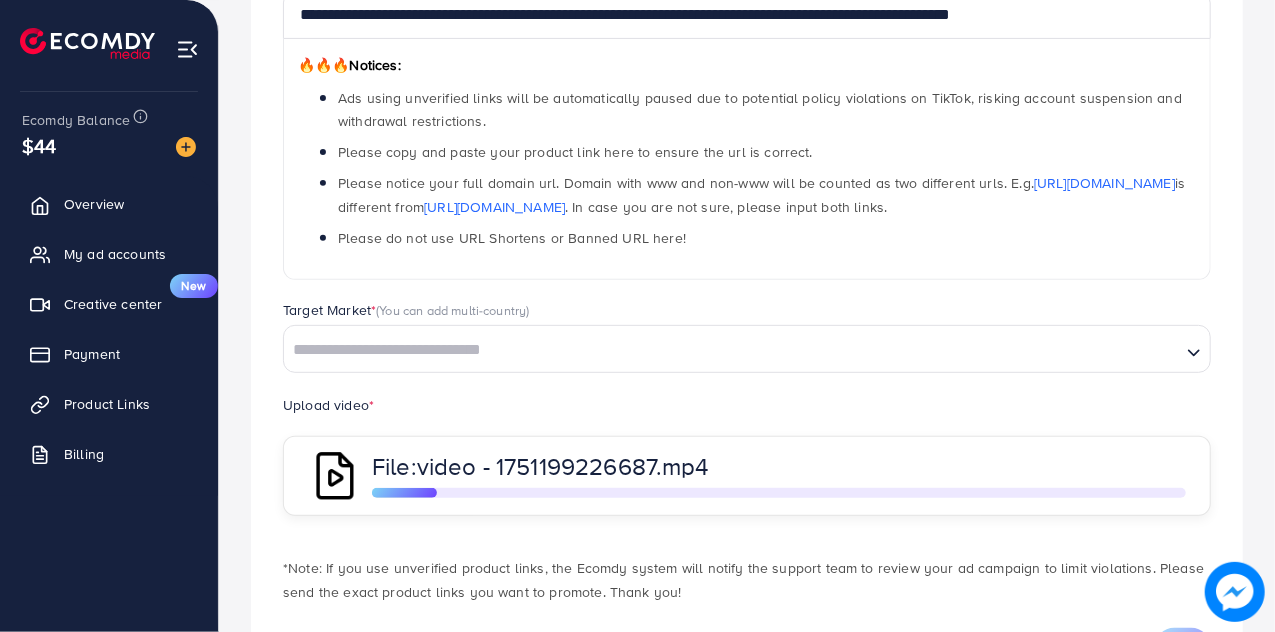 scroll, scrollTop: 394, scrollLeft: 0, axis: vertical 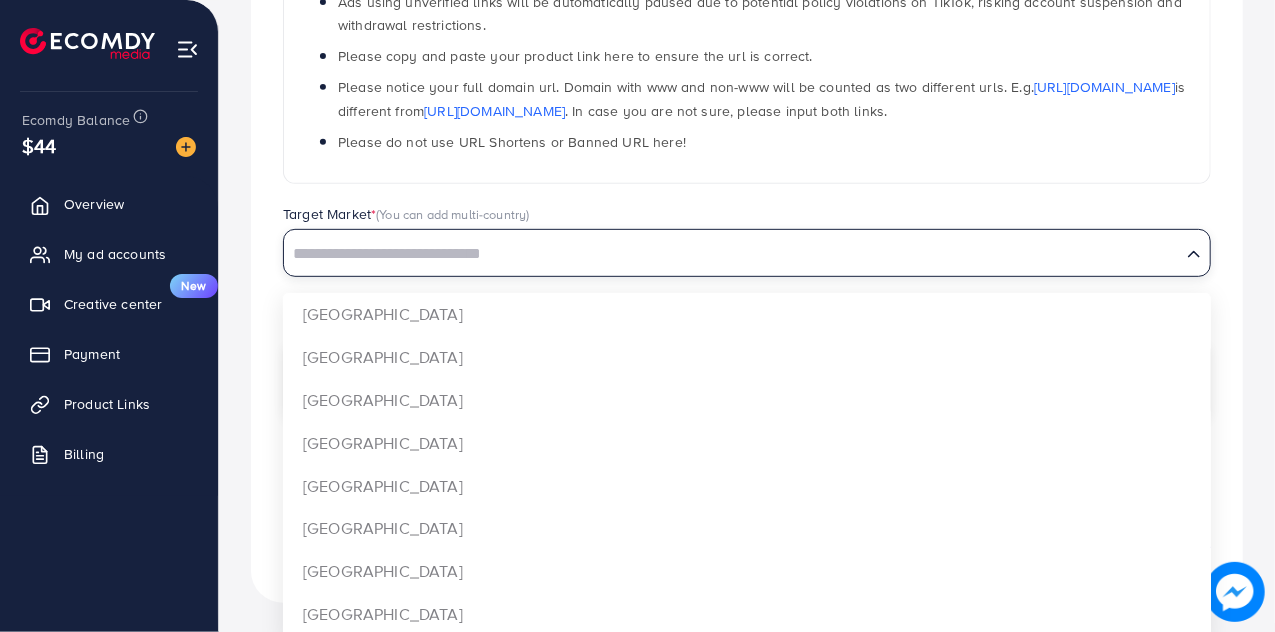 click at bounding box center [732, 254] 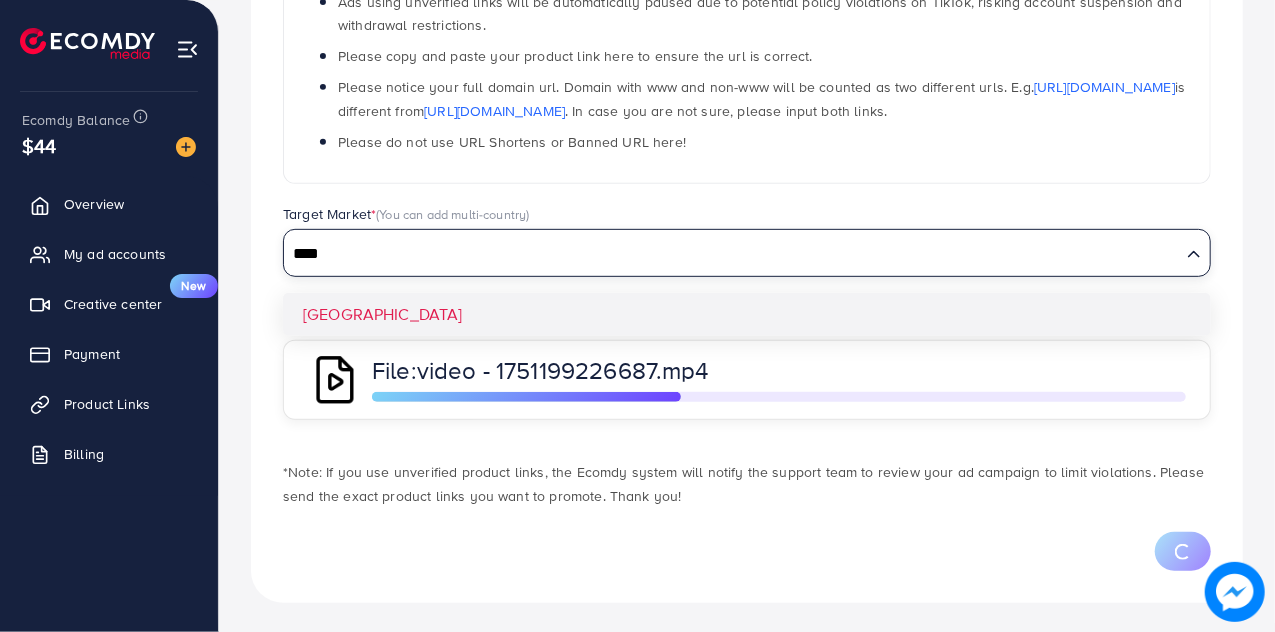 type on "****" 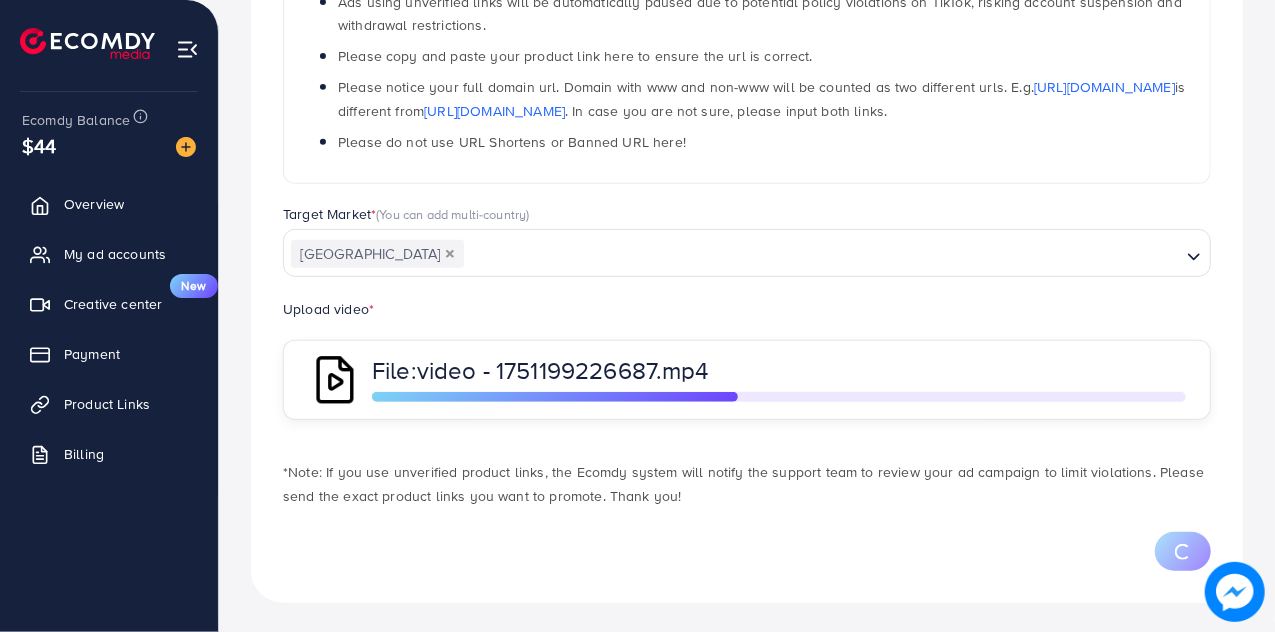click on "**********" at bounding box center [747, 196] 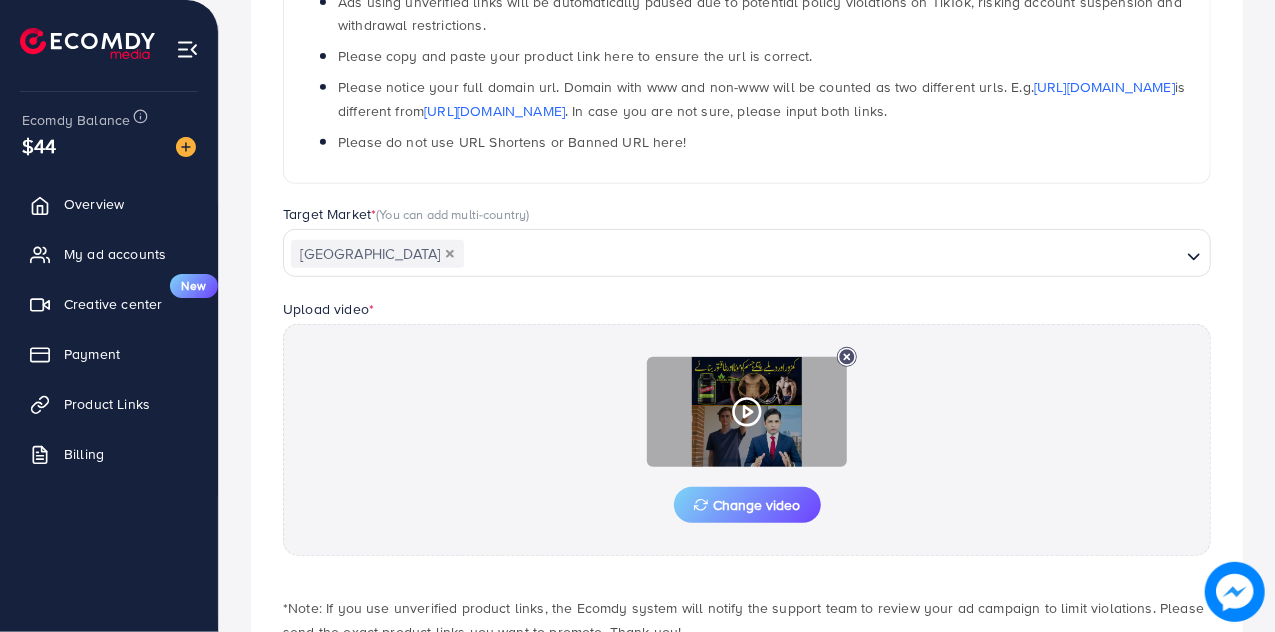 scroll, scrollTop: 527, scrollLeft: 0, axis: vertical 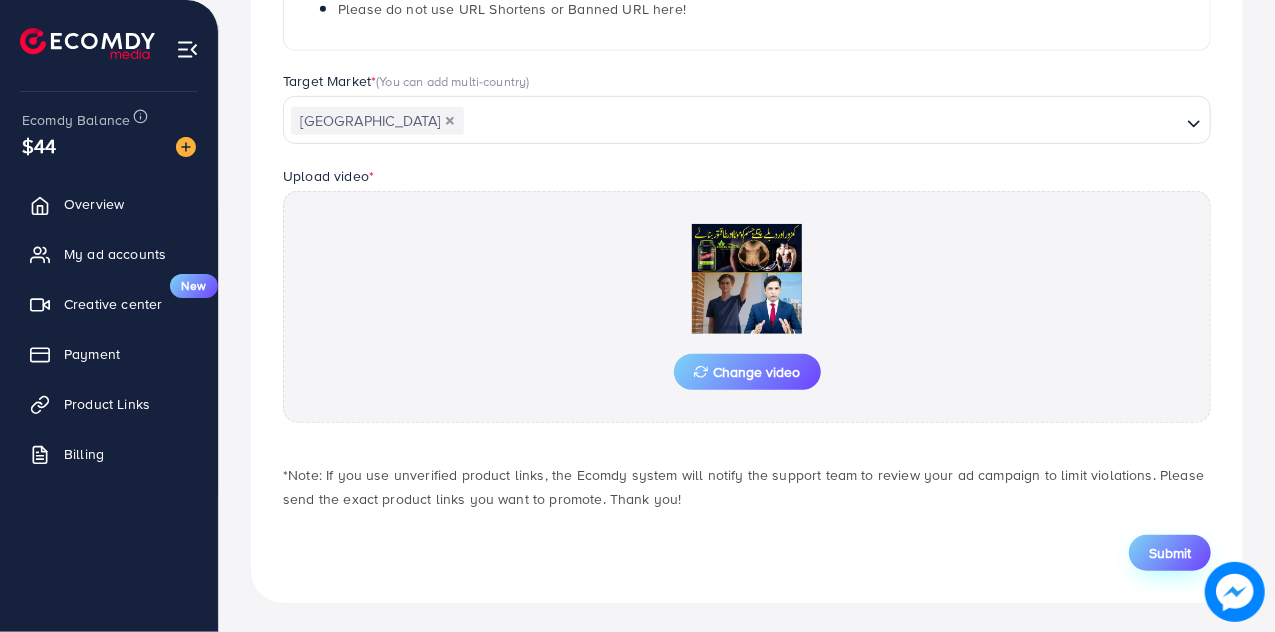 click on "Submit" at bounding box center [1170, 553] 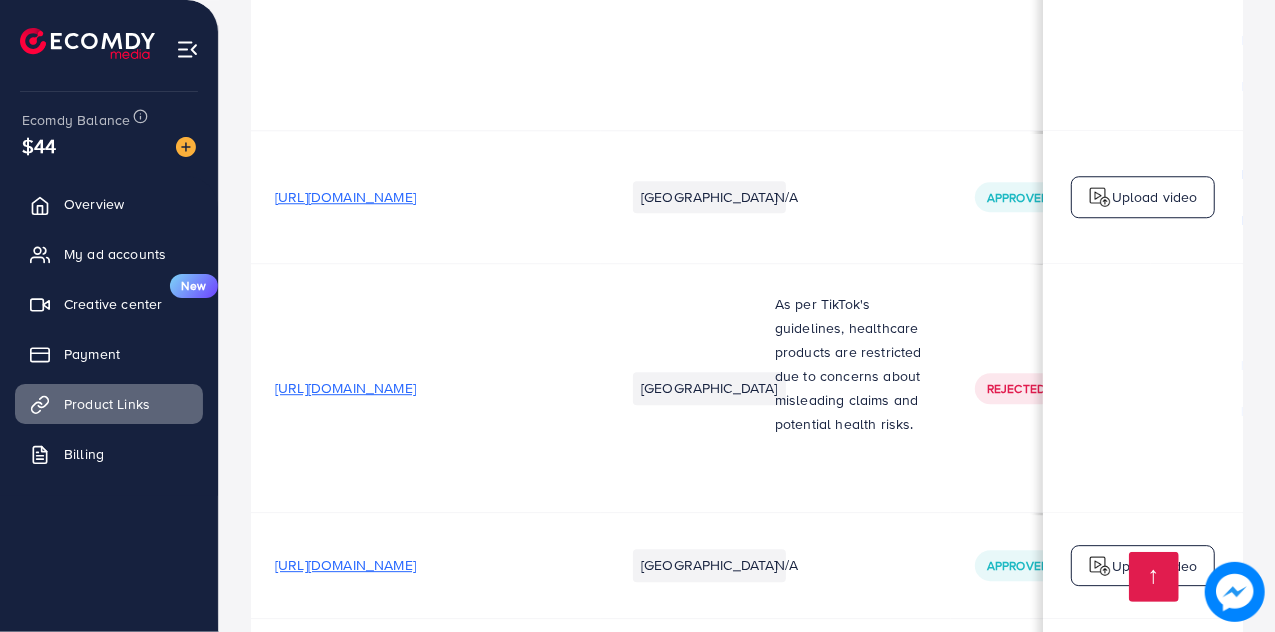 scroll, scrollTop: 3008, scrollLeft: 0, axis: vertical 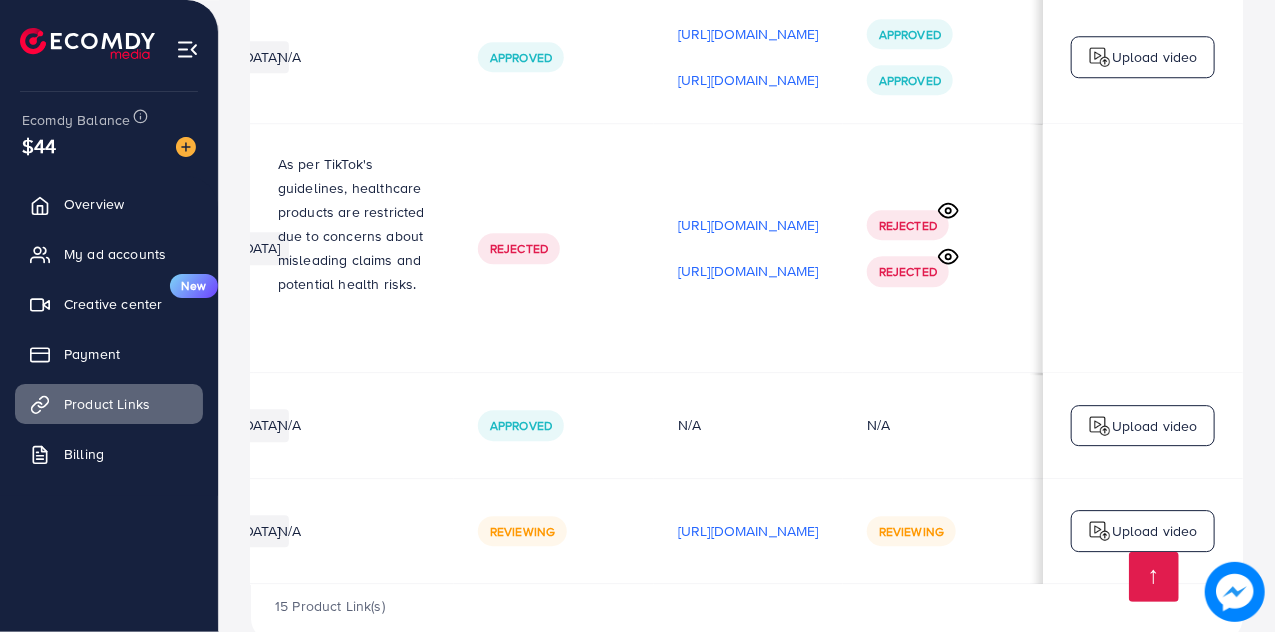 click on "Upload video" at bounding box center [1143, 531] 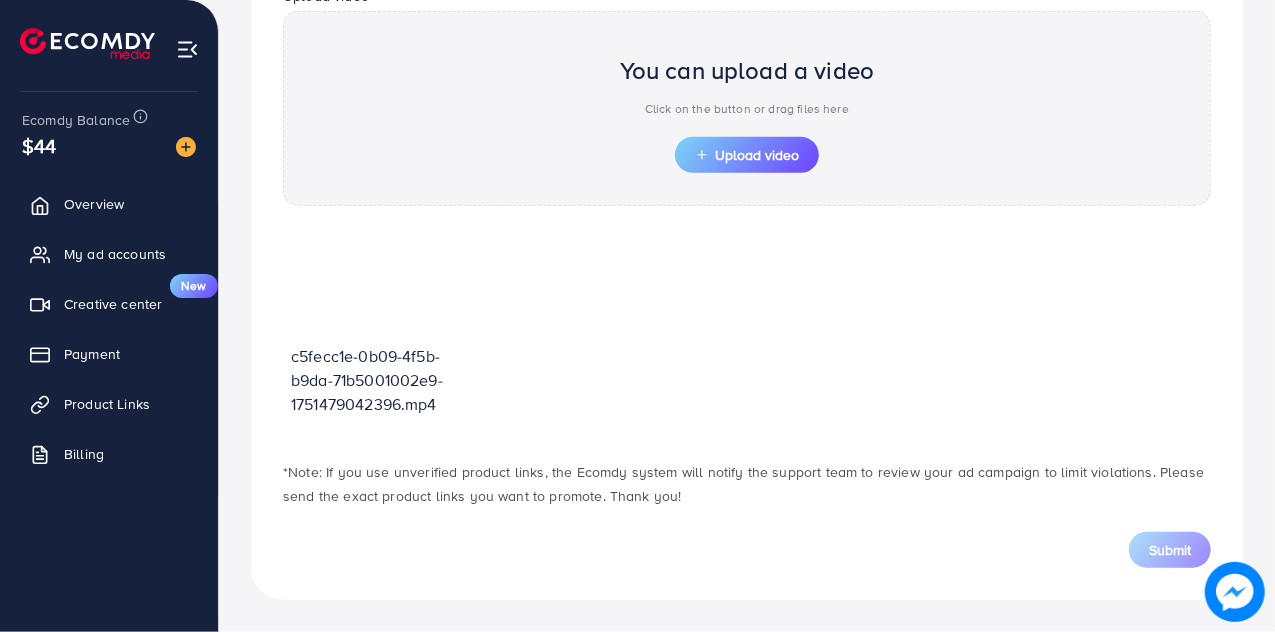 scroll, scrollTop: 704, scrollLeft: 0, axis: vertical 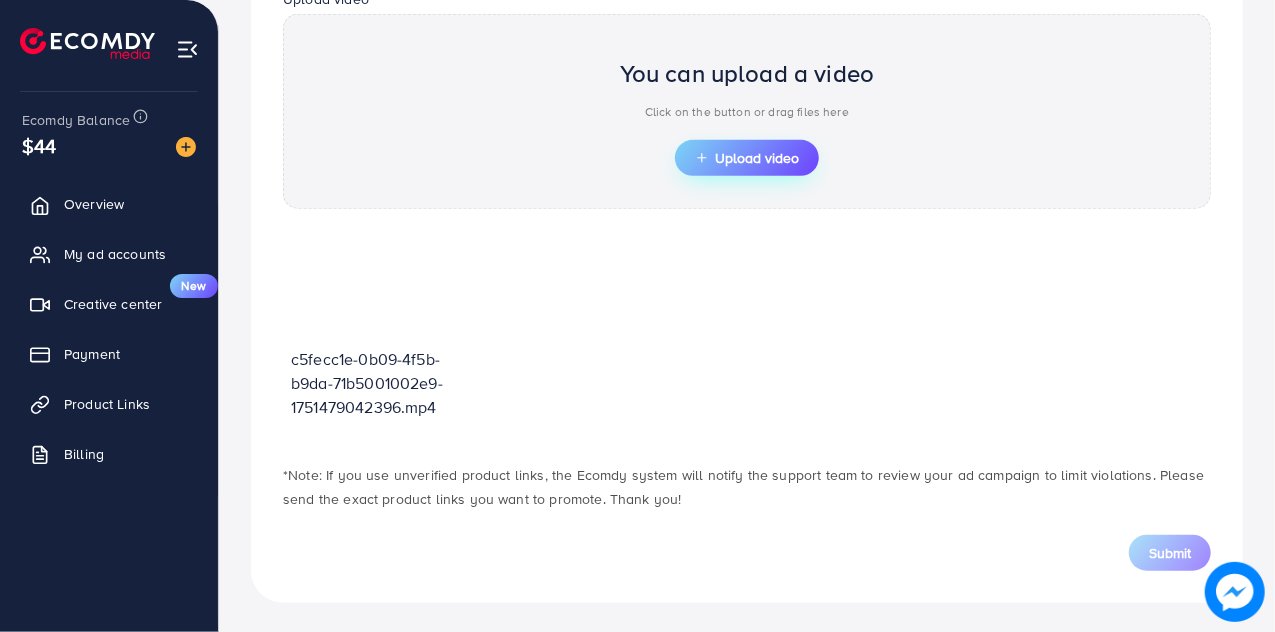 click on "Upload video" at bounding box center (747, 158) 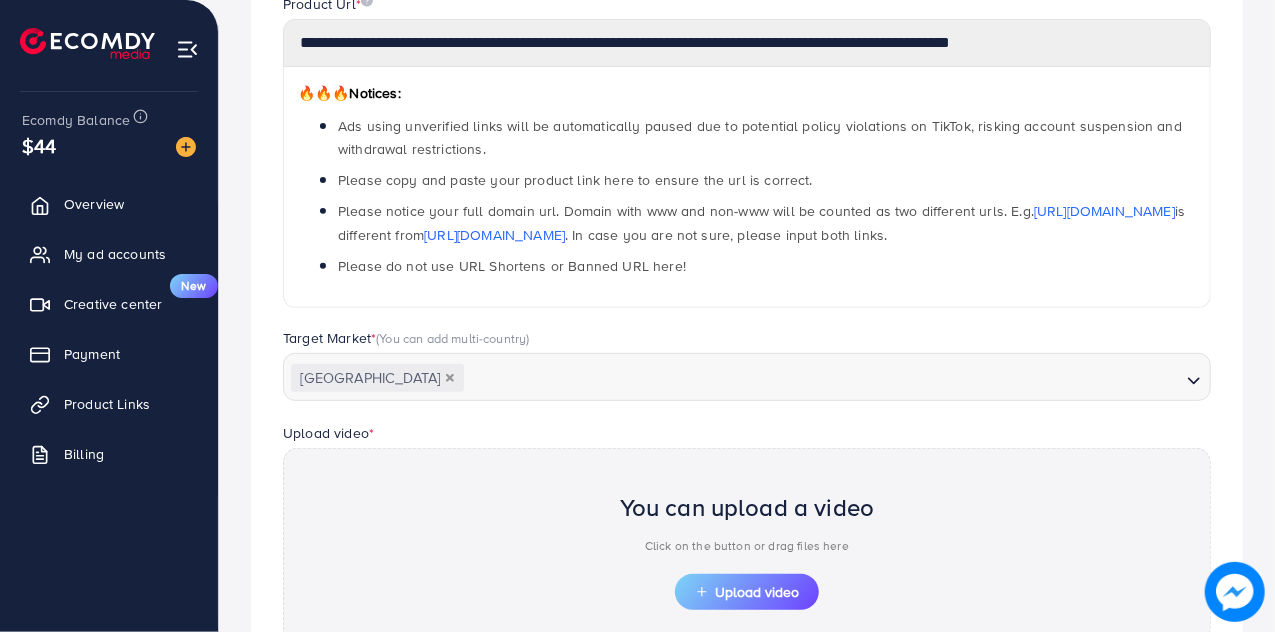 scroll, scrollTop: 254, scrollLeft: 0, axis: vertical 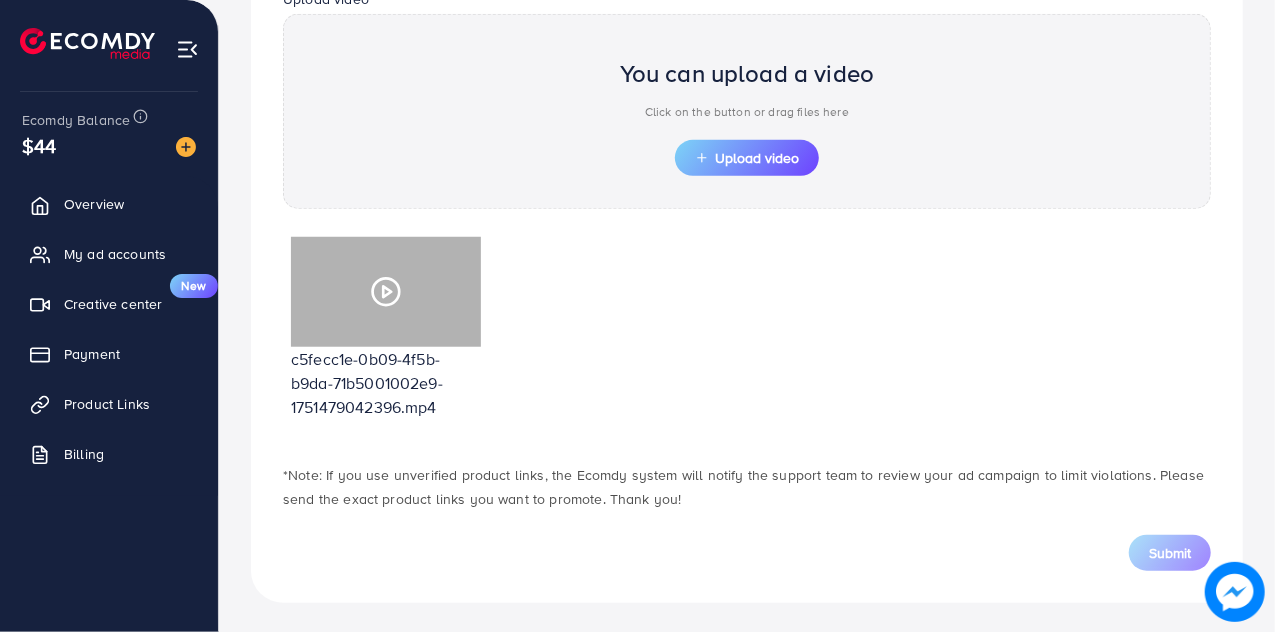 click 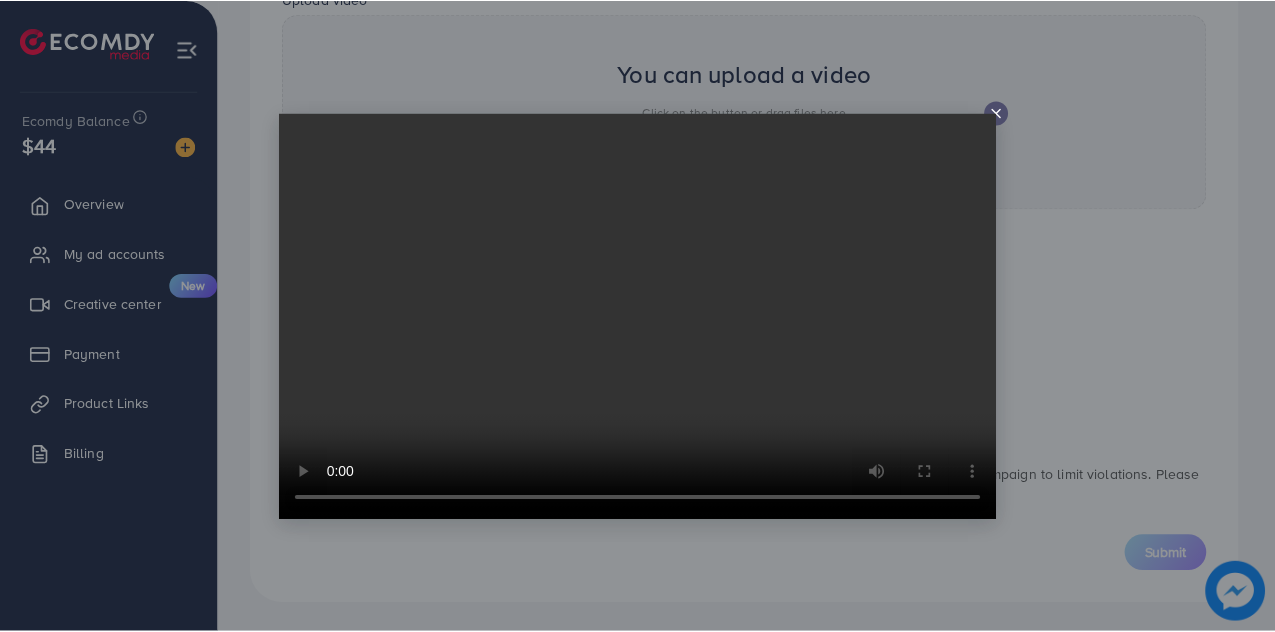 scroll, scrollTop: 0, scrollLeft: 0, axis: both 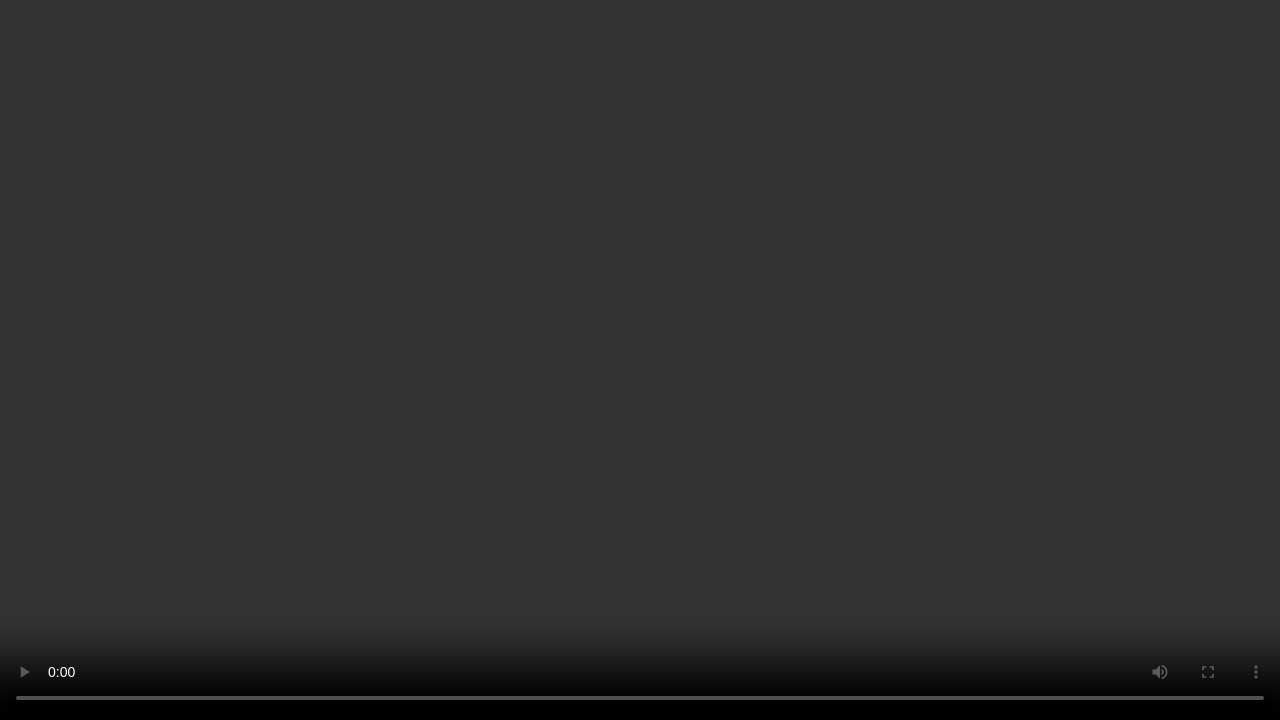 type 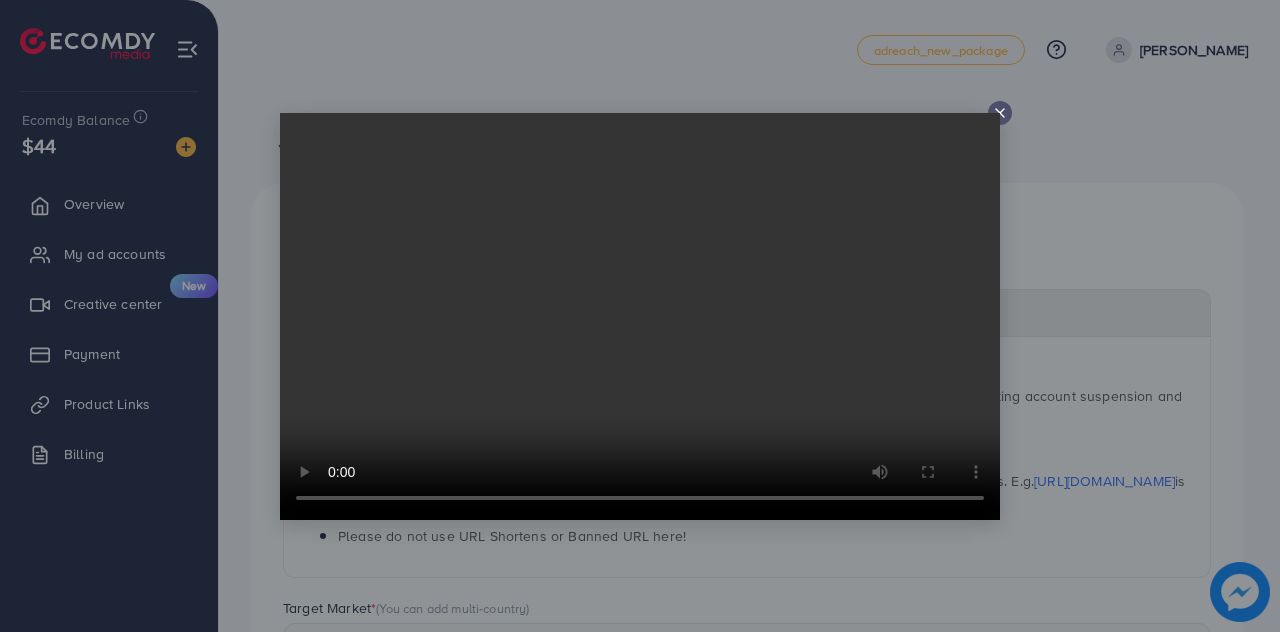 click 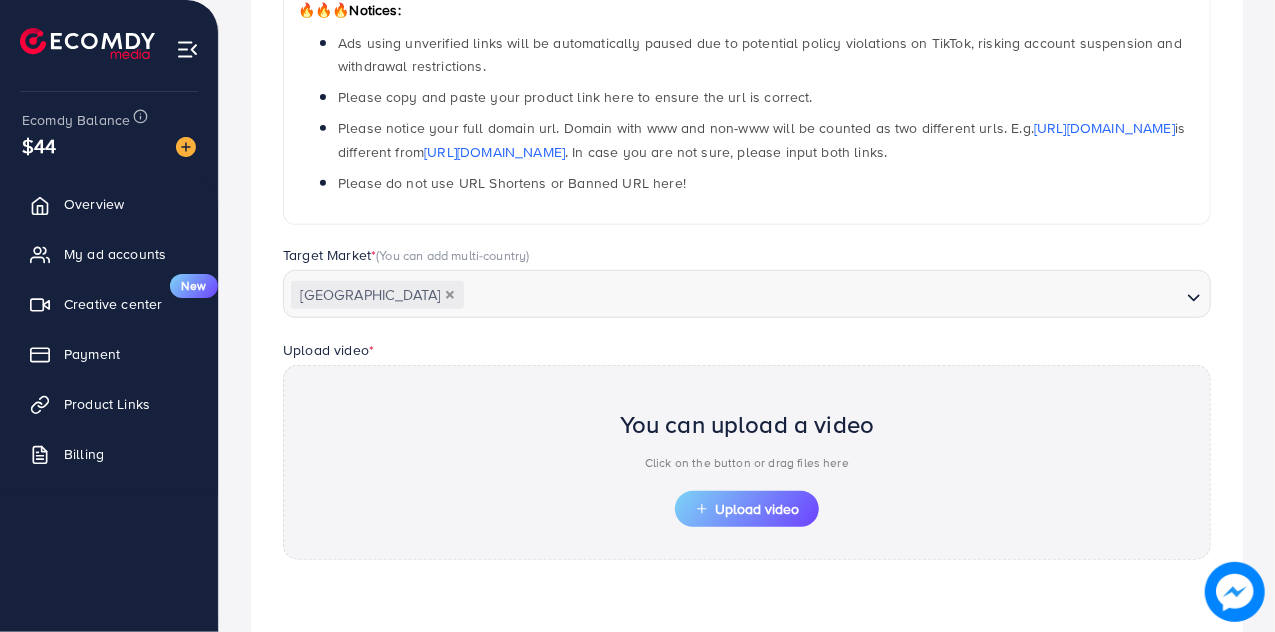 scroll, scrollTop: 388, scrollLeft: 0, axis: vertical 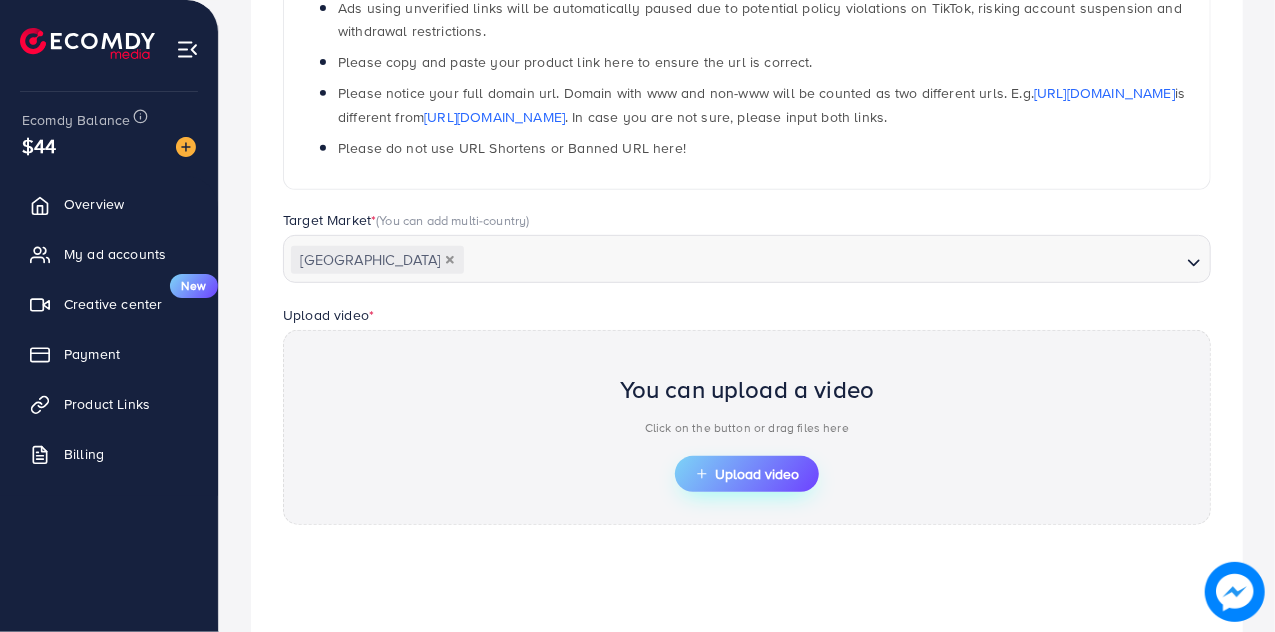click on "Upload video" at bounding box center (747, 474) 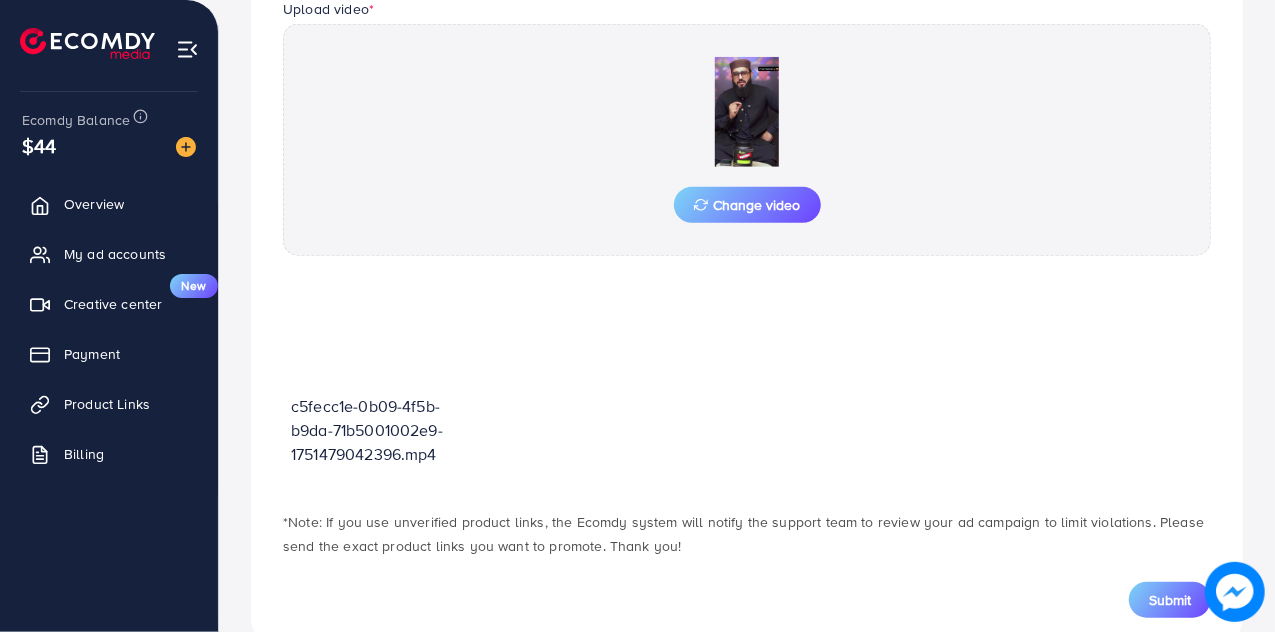 scroll, scrollTop: 741, scrollLeft: 0, axis: vertical 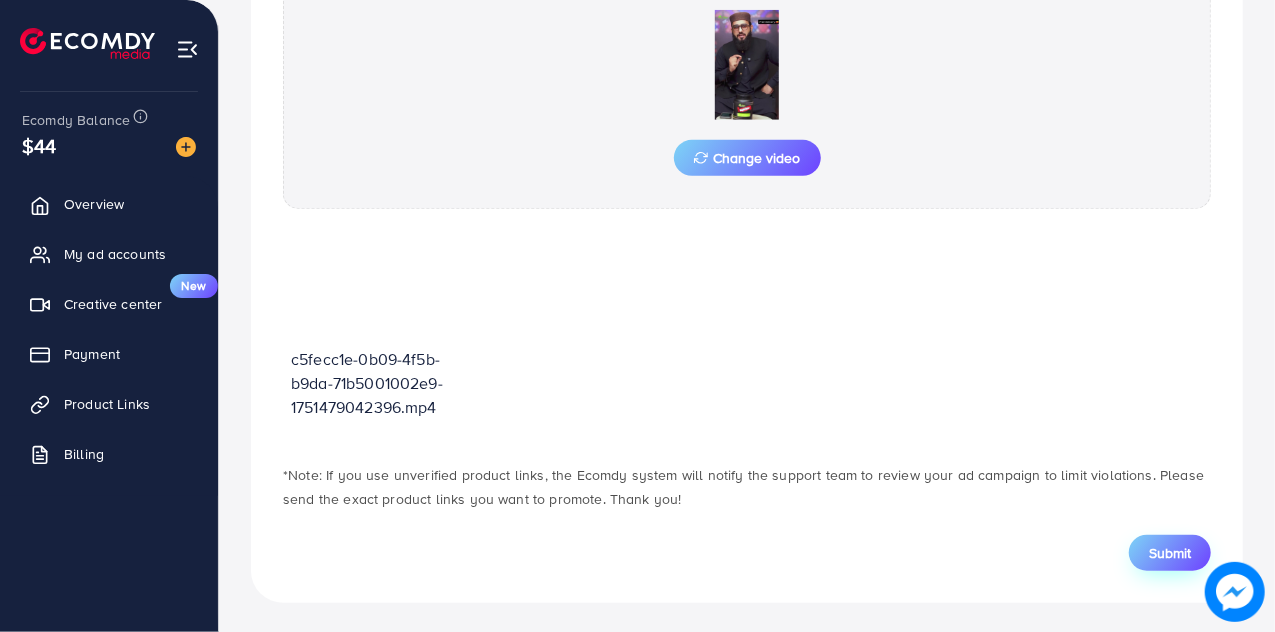 click on "Submit" at bounding box center [1170, 553] 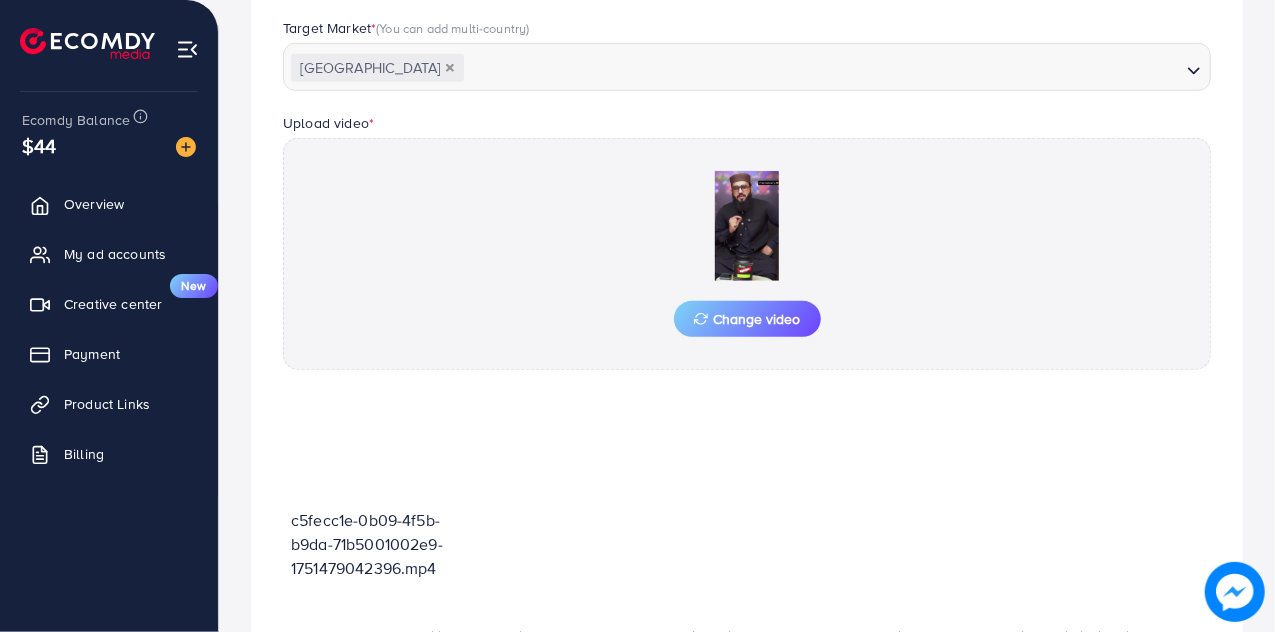 scroll, scrollTop: 741, scrollLeft: 0, axis: vertical 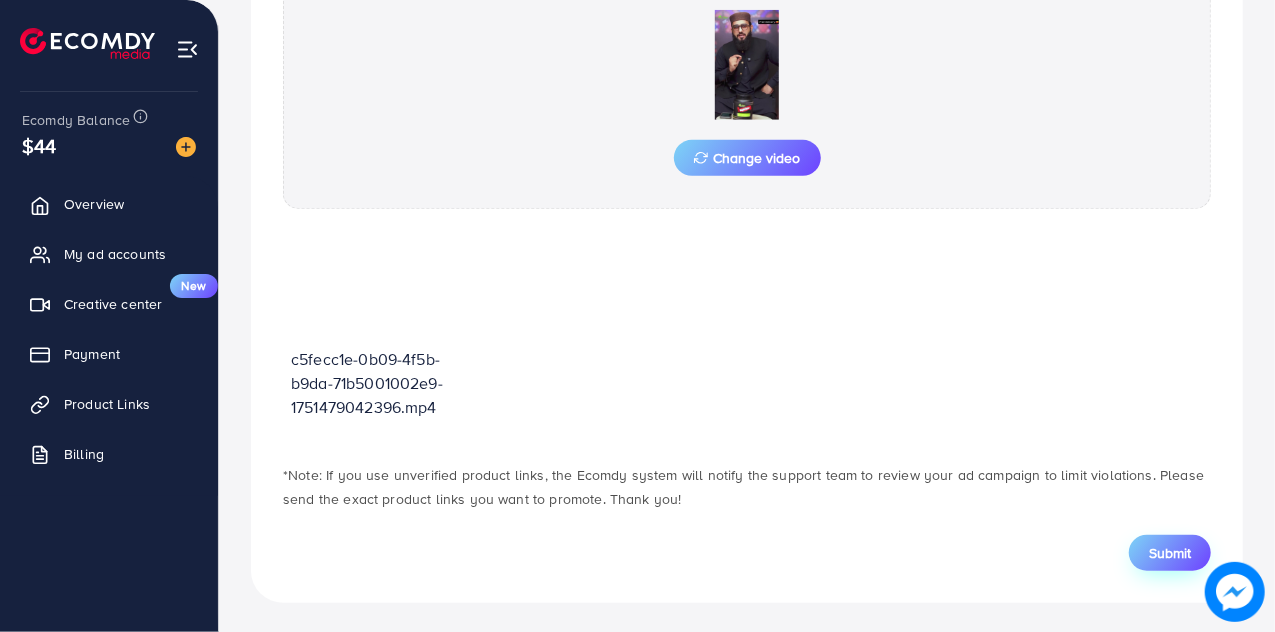 click on "Submit" at bounding box center (1170, 553) 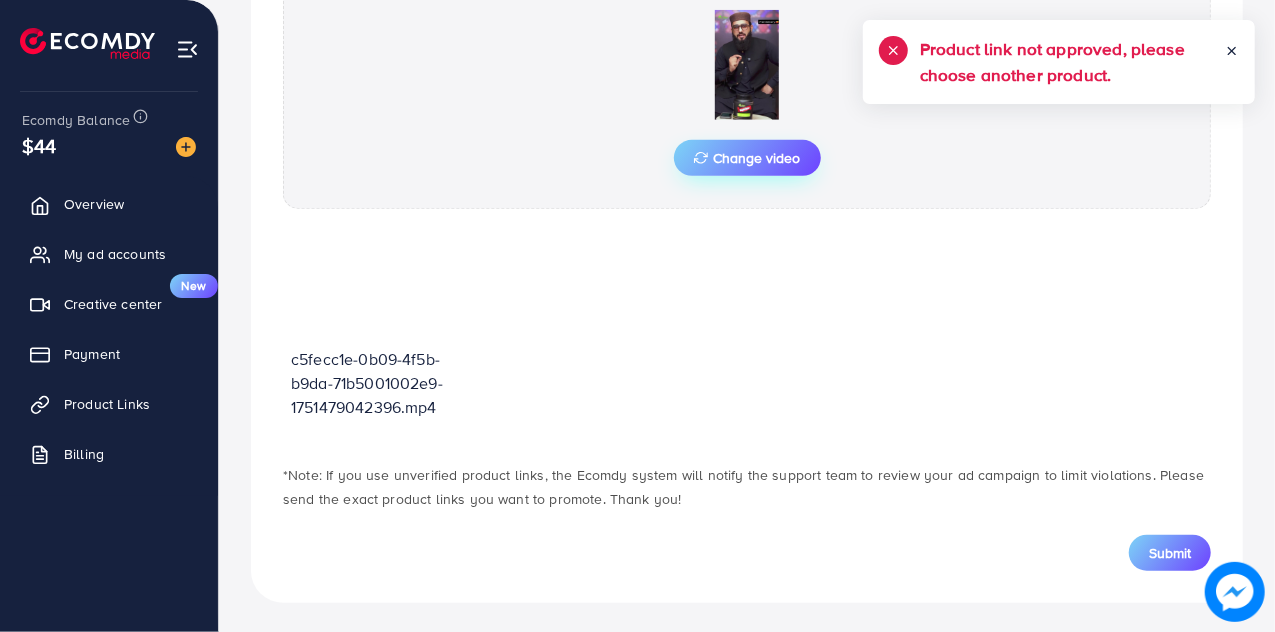 scroll, scrollTop: 0, scrollLeft: 0, axis: both 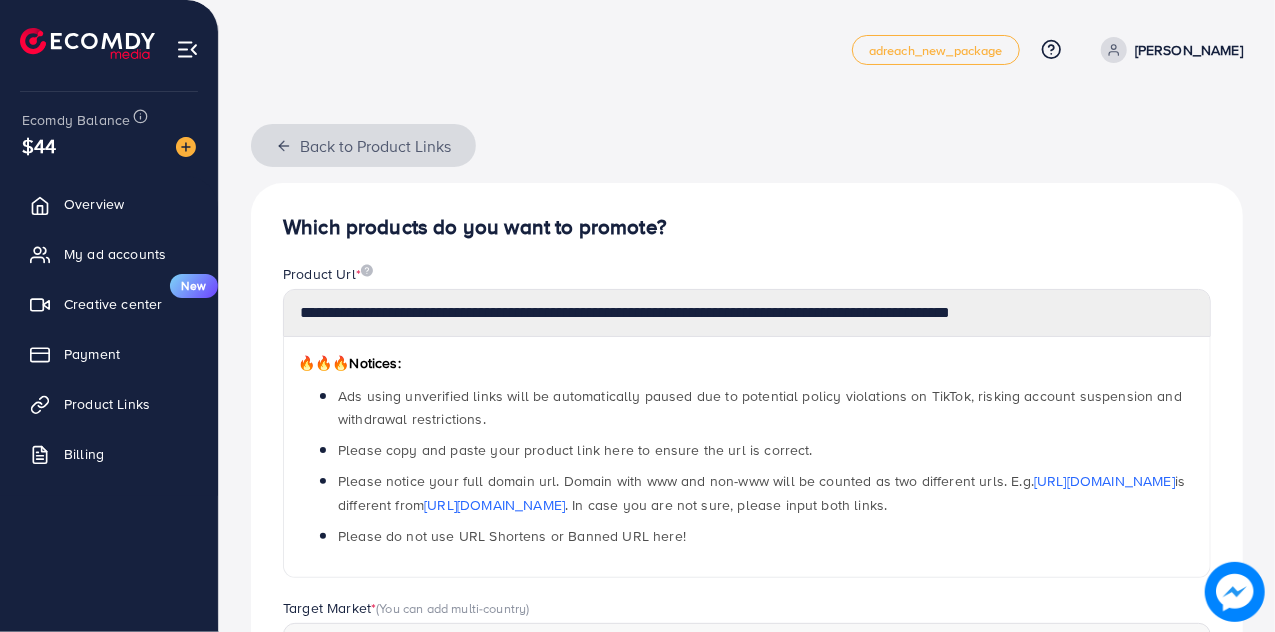 click on "Back to Product Links" at bounding box center [363, 145] 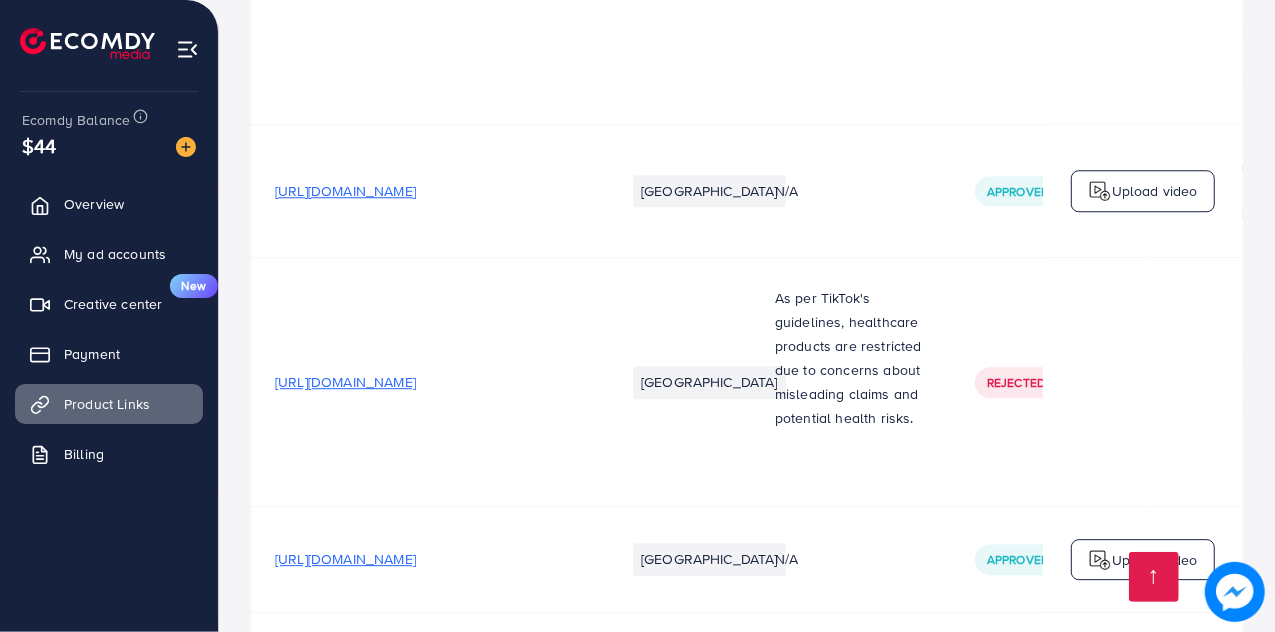 scroll, scrollTop: 3008, scrollLeft: 0, axis: vertical 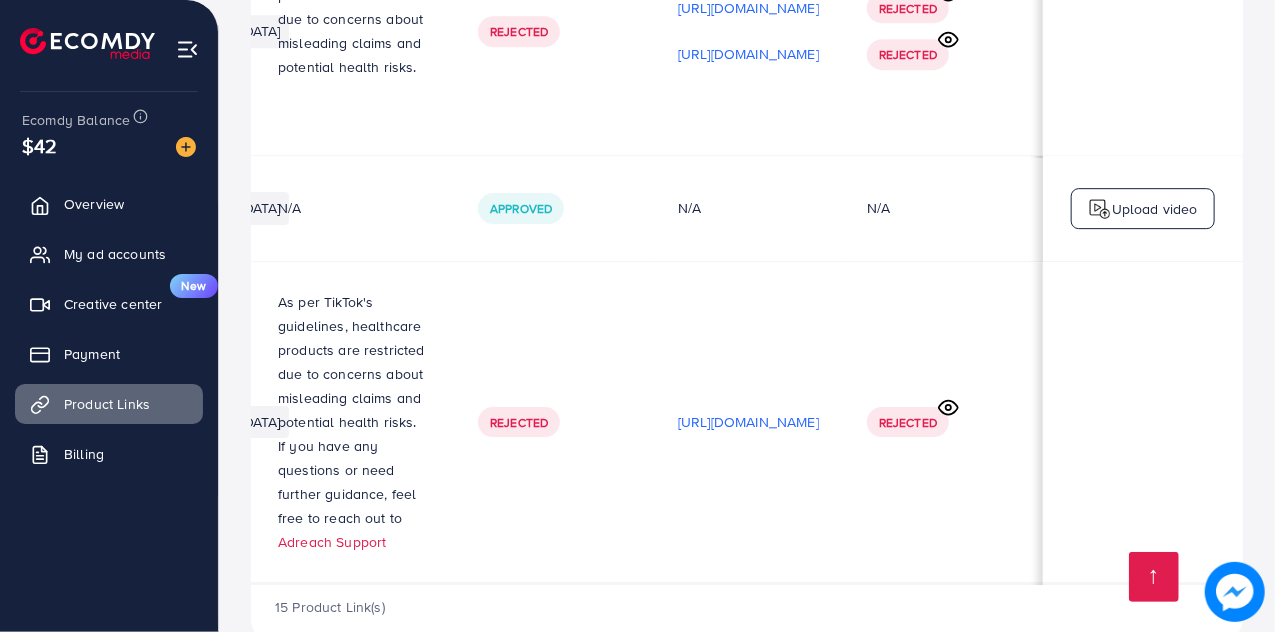 click on "Rejected" at bounding box center (908, 422) 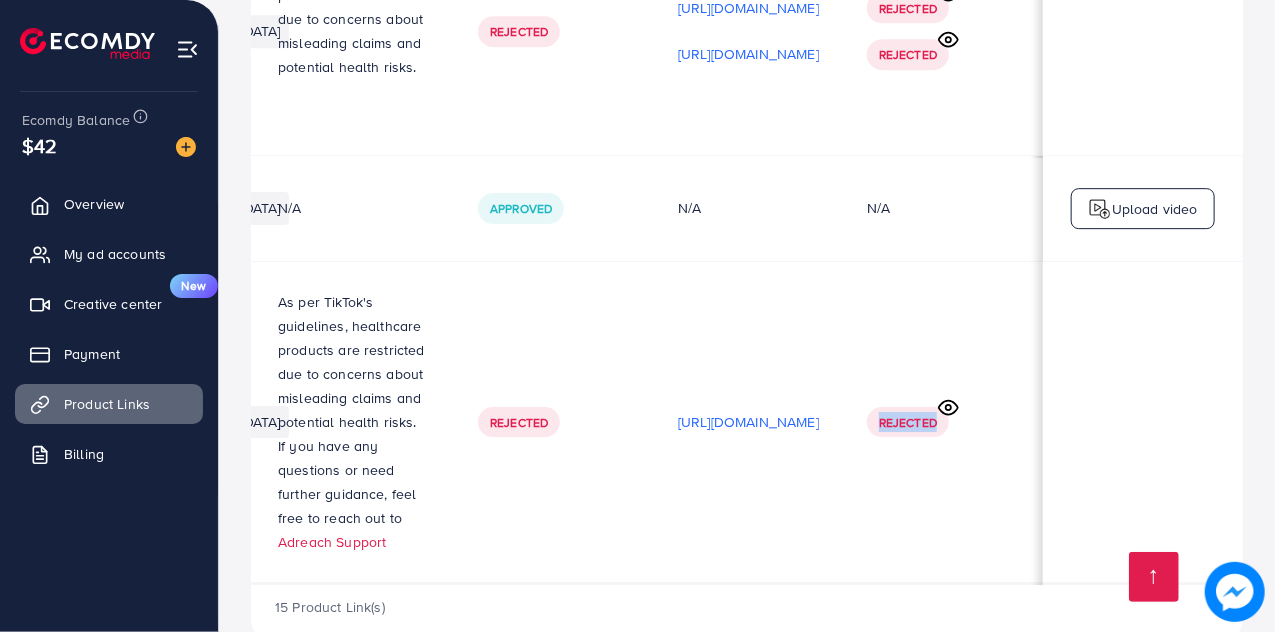 click on "Rejected" at bounding box center [908, 422] 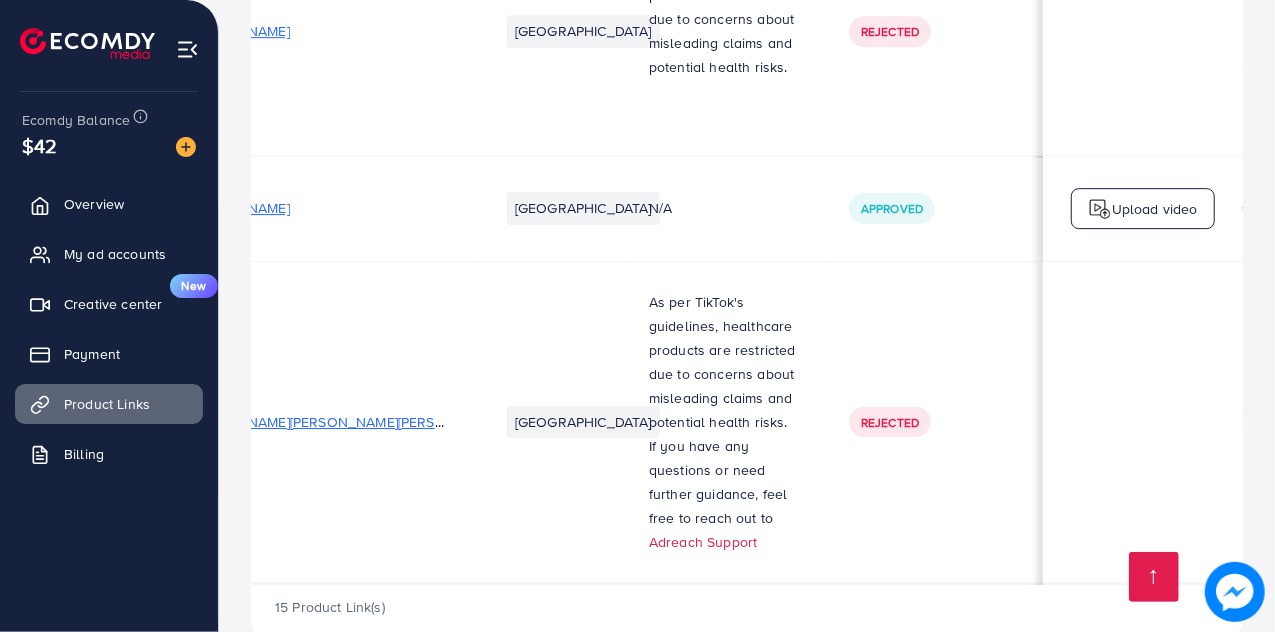 scroll, scrollTop: 2, scrollLeft: 125, axis: both 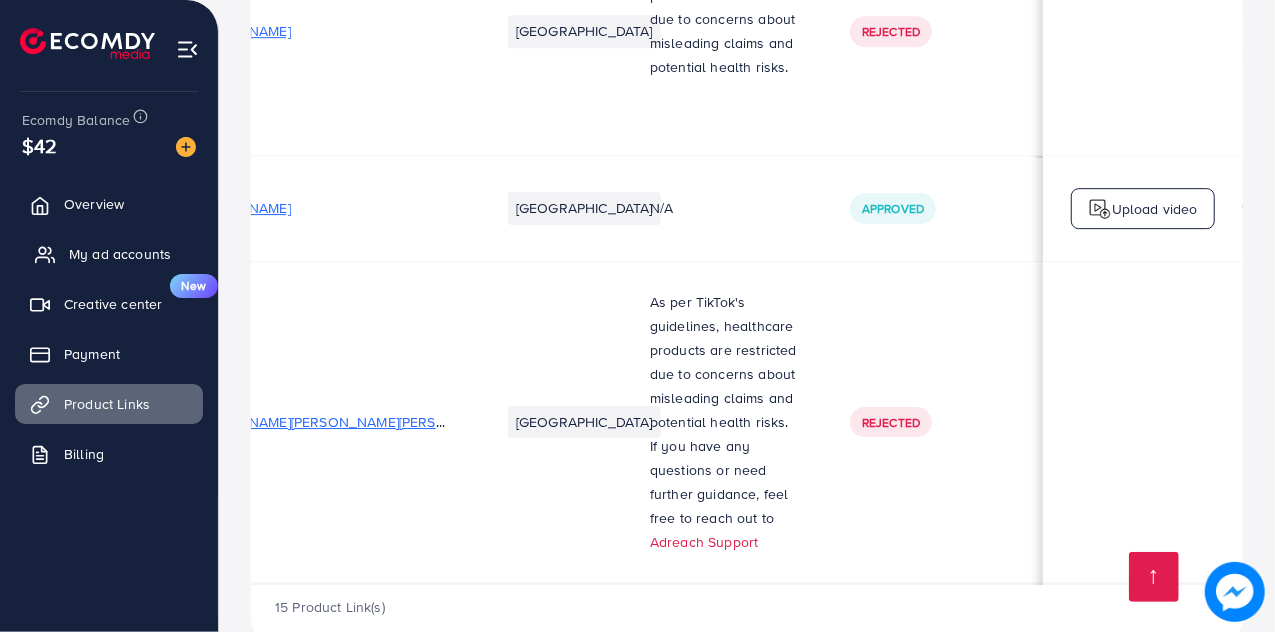 click on "My ad accounts" at bounding box center [120, 254] 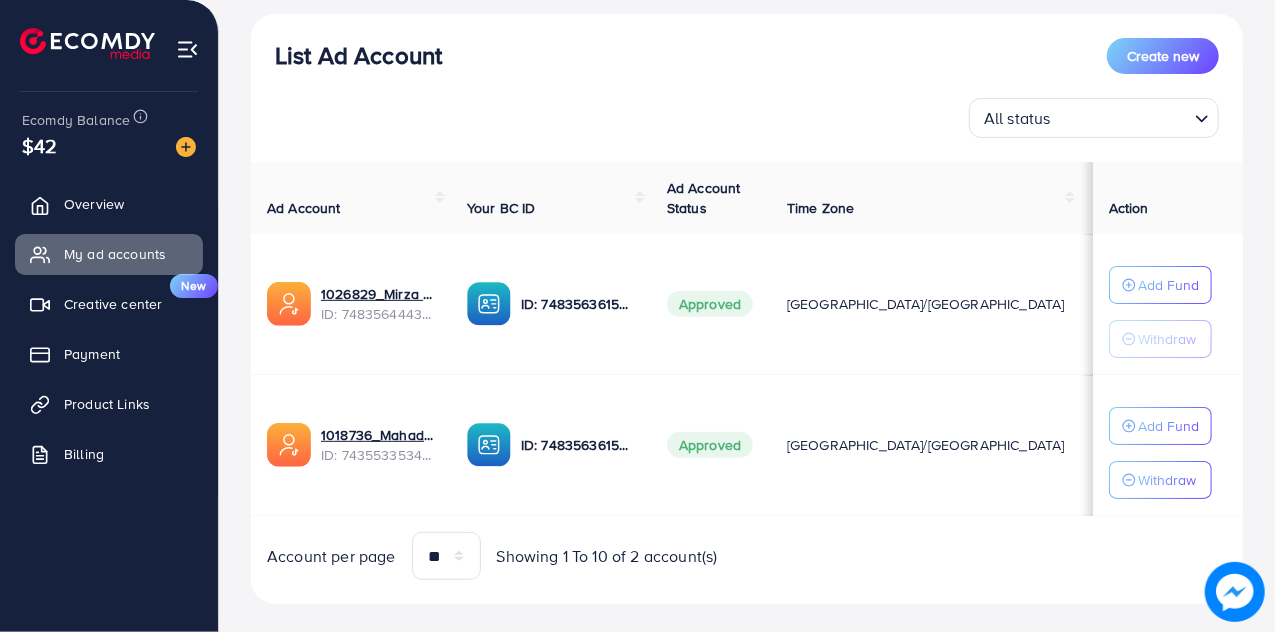 scroll, scrollTop: 250, scrollLeft: 0, axis: vertical 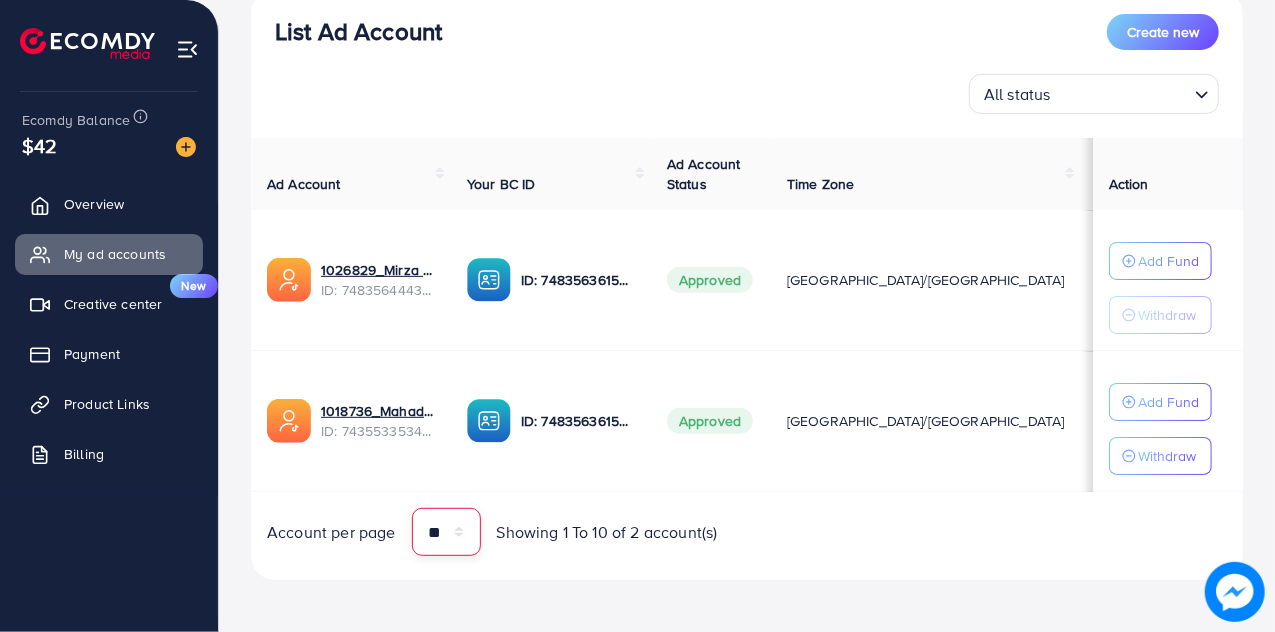 click on "** ** ** ***" at bounding box center [446, 532] 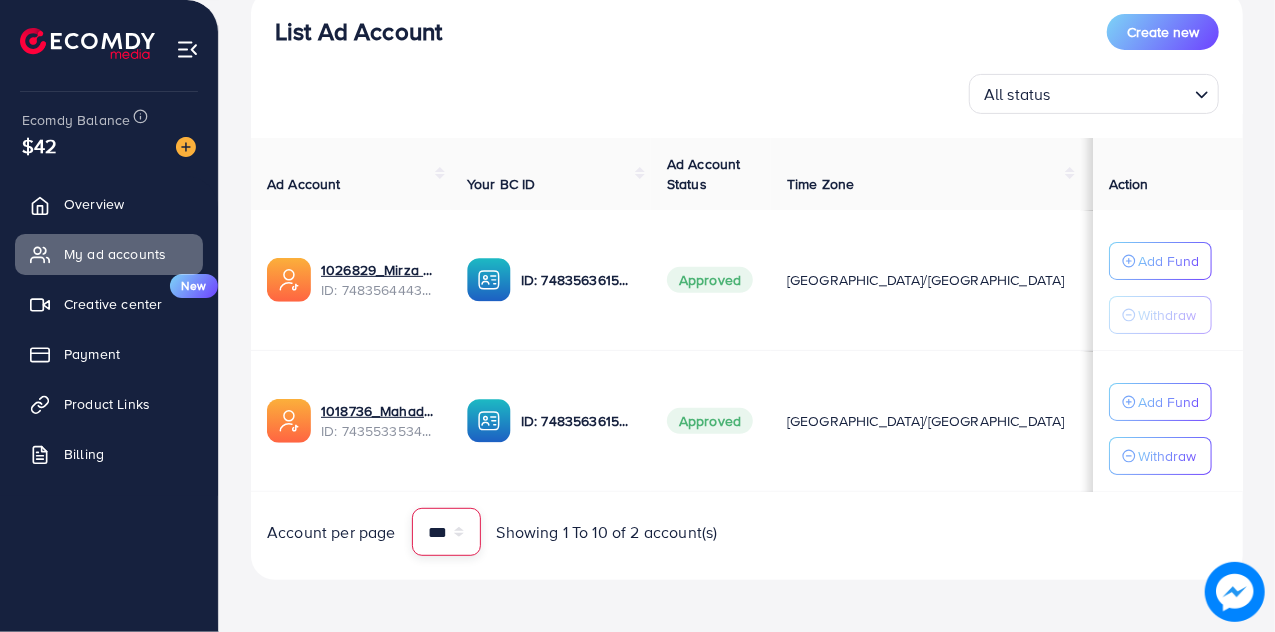 click on "** ** ** ***" at bounding box center (446, 532) 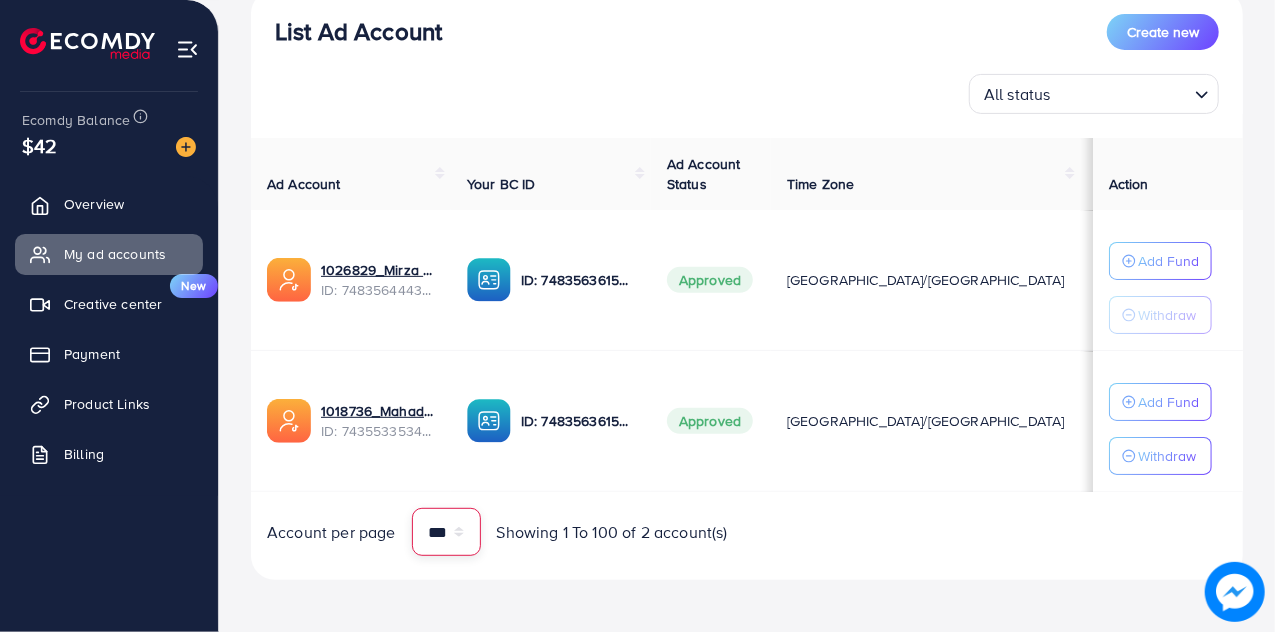 click on "** ** ** ***" at bounding box center [446, 532] 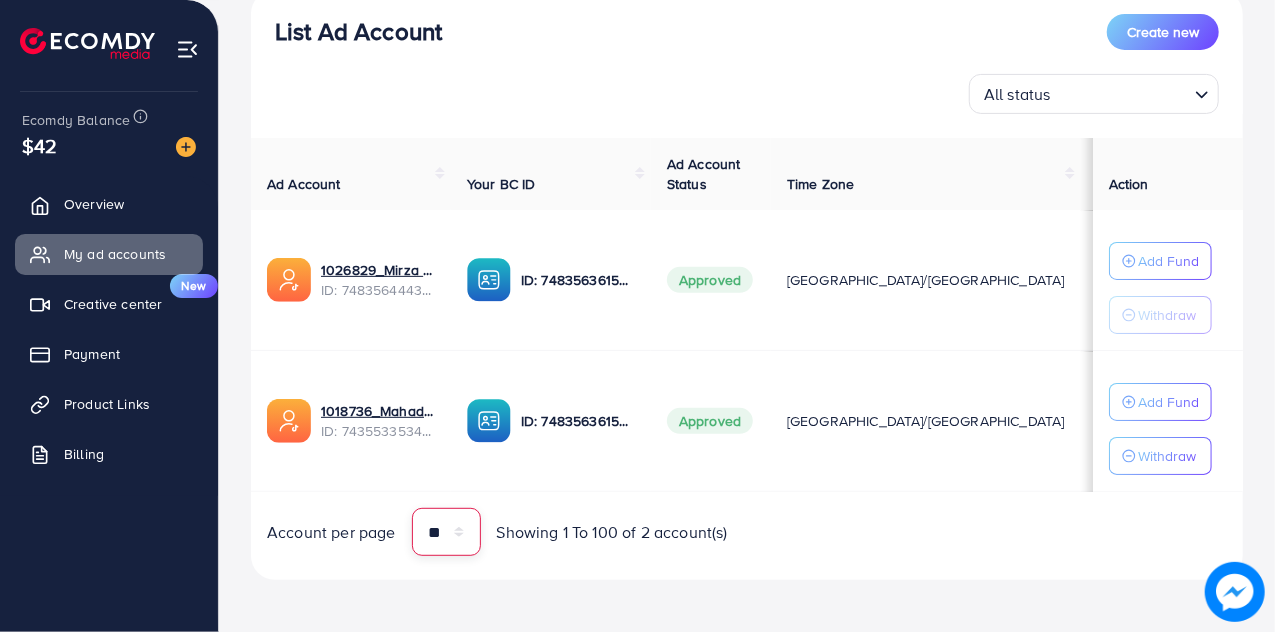 click on "** ** ** ***" at bounding box center (446, 532) 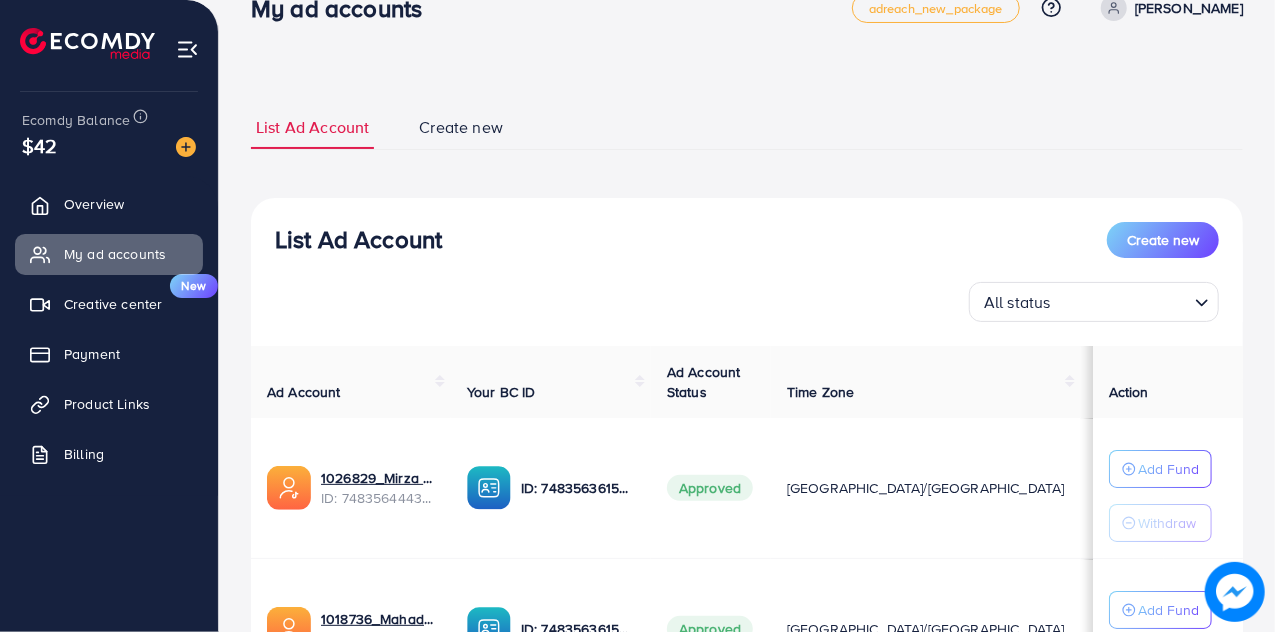 scroll, scrollTop: 0, scrollLeft: 0, axis: both 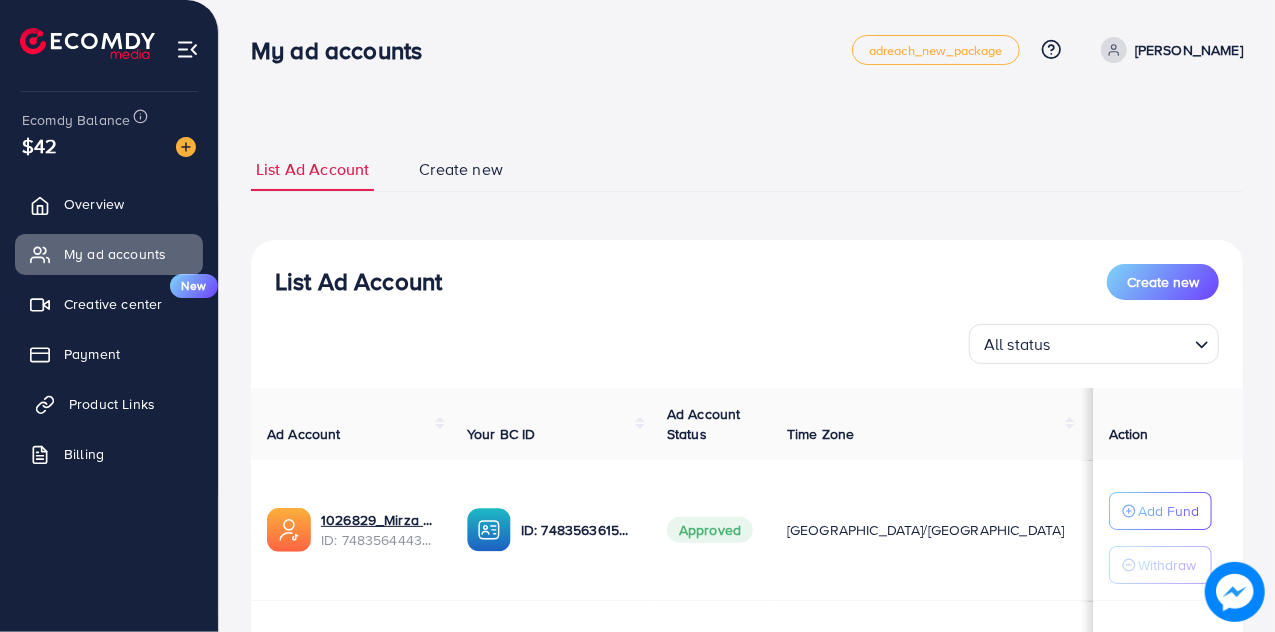 click on "Product Links" at bounding box center [112, 404] 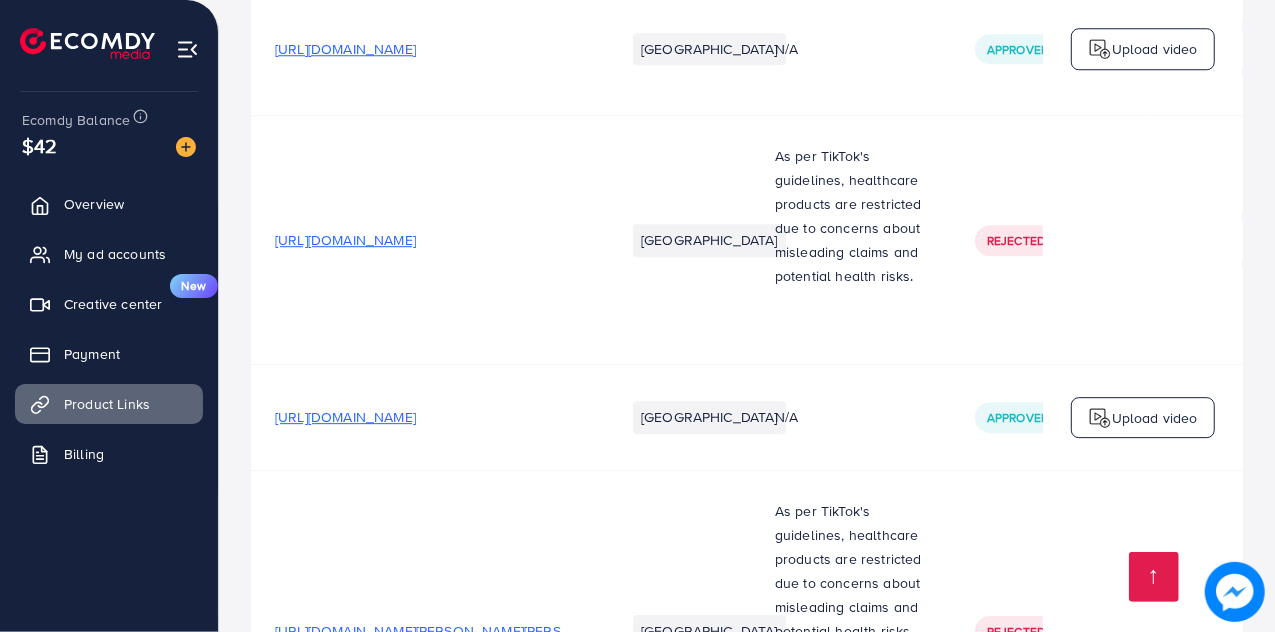 scroll, scrollTop: 3223, scrollLeft: 0, axis: vertical 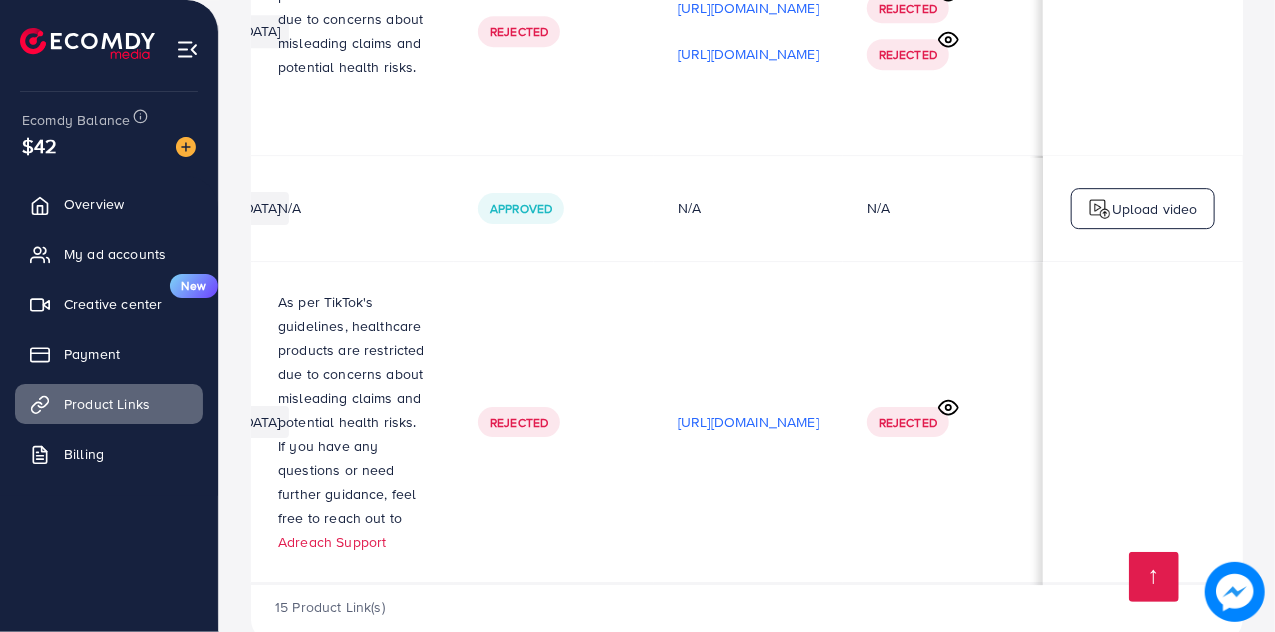 click 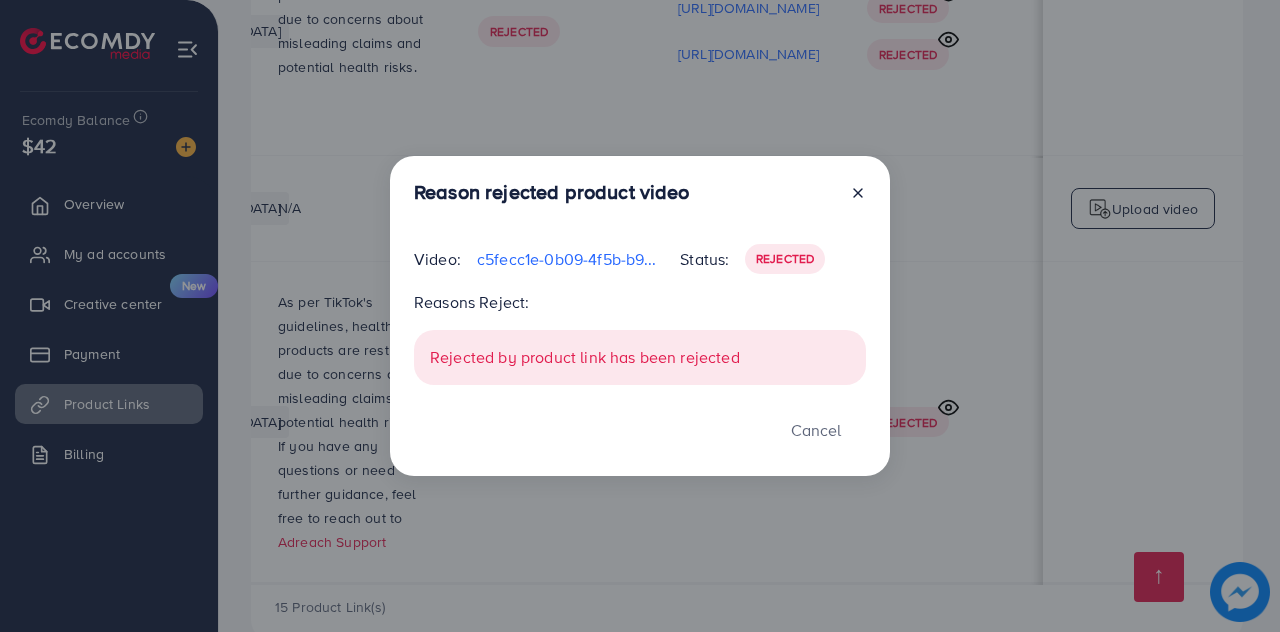 click 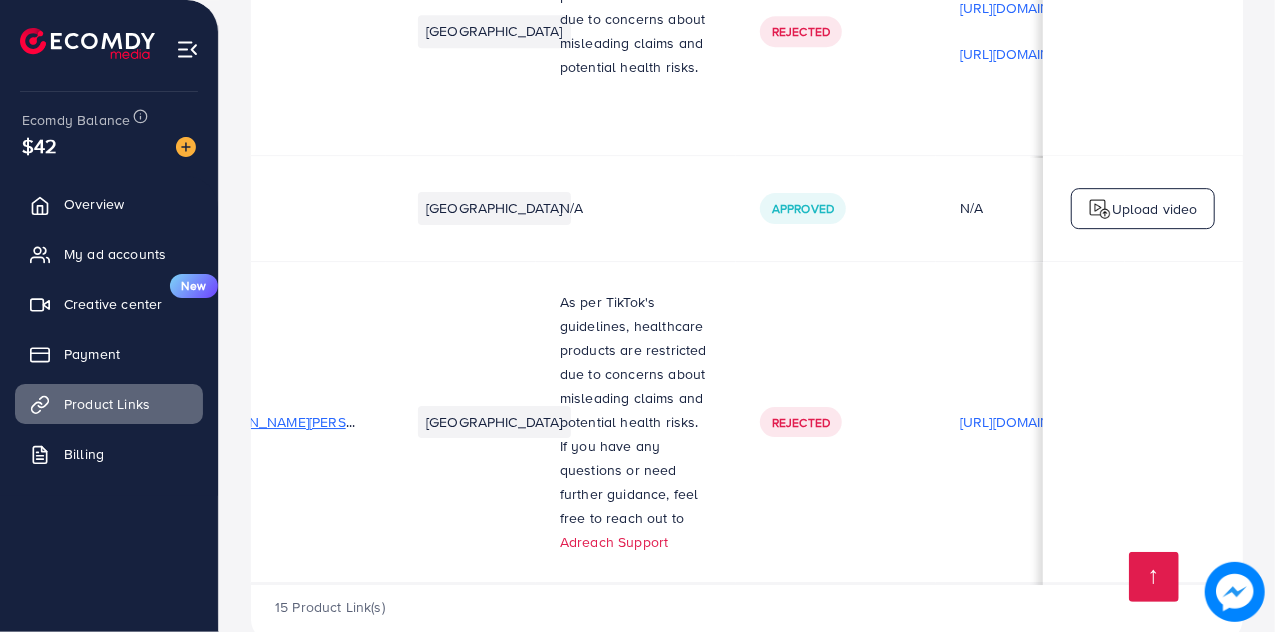 scroll, scrollTop: 2, scrollLeft: 0, axis: vertical 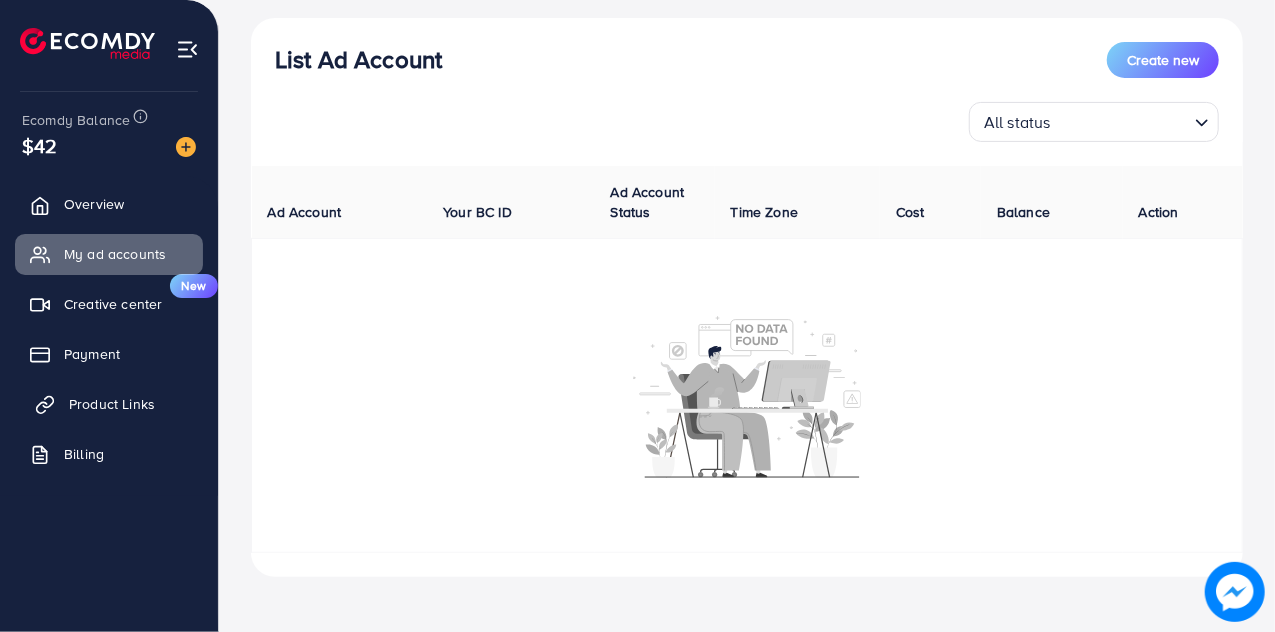 click on "Product Links" at bounding box center (112, 404) 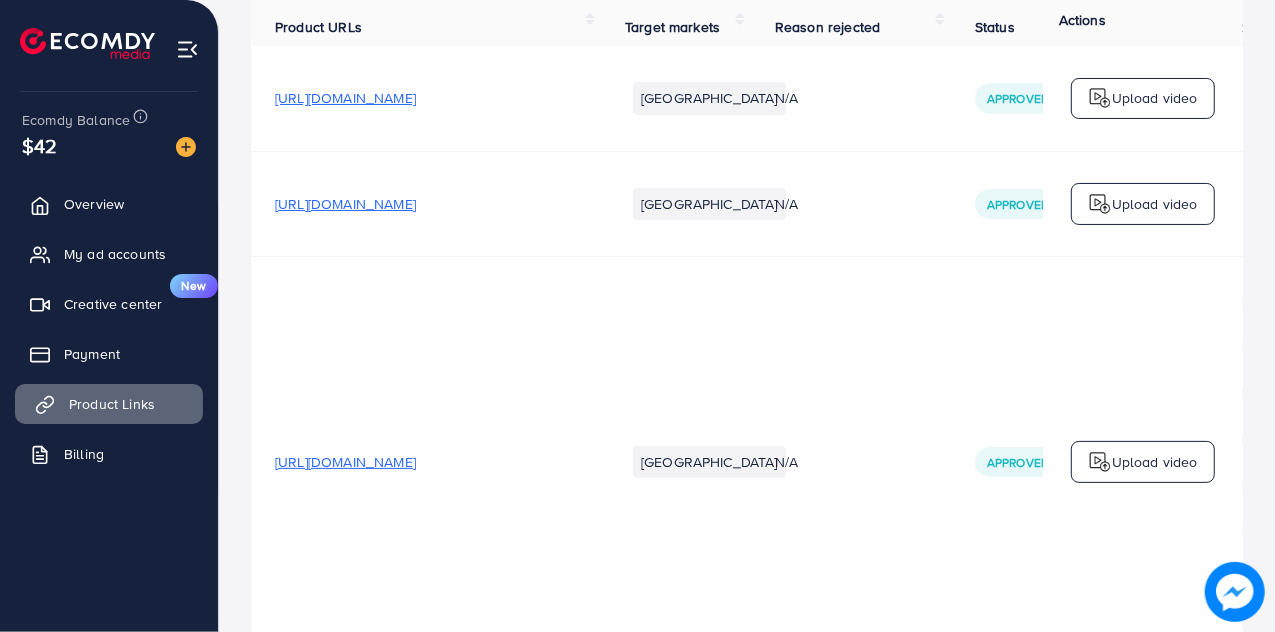 scroll, scrollTop: 0, scrollLeft: 0, axis: both 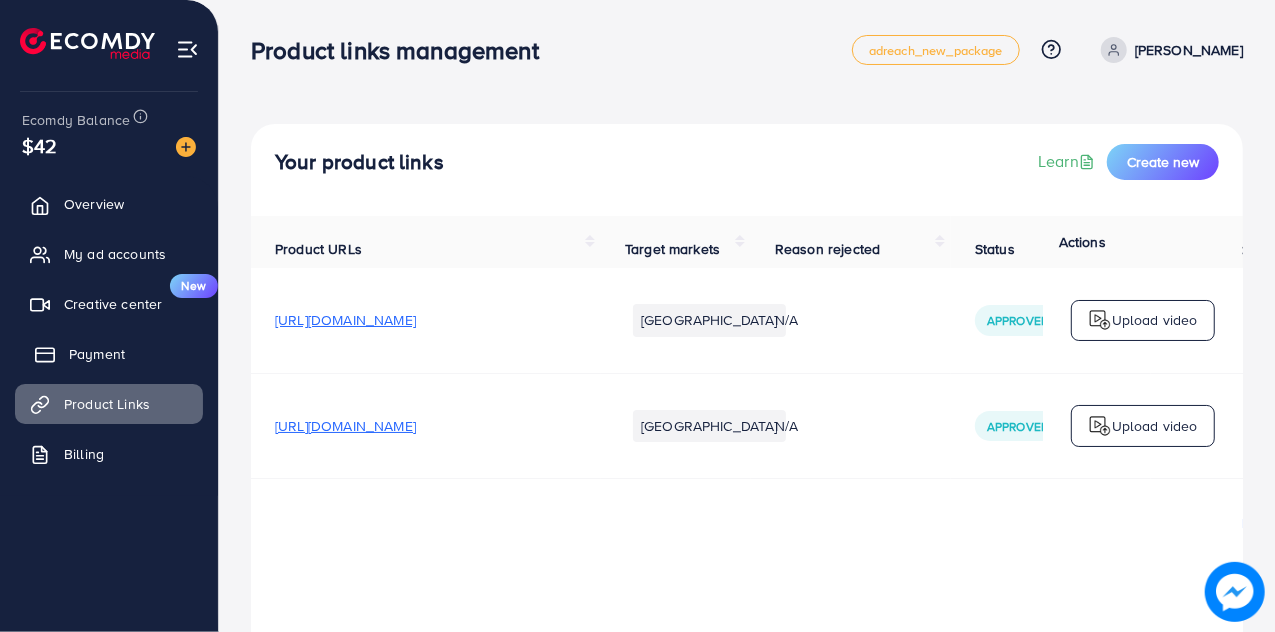 click on "Payment" at bounding box center (109, 354) 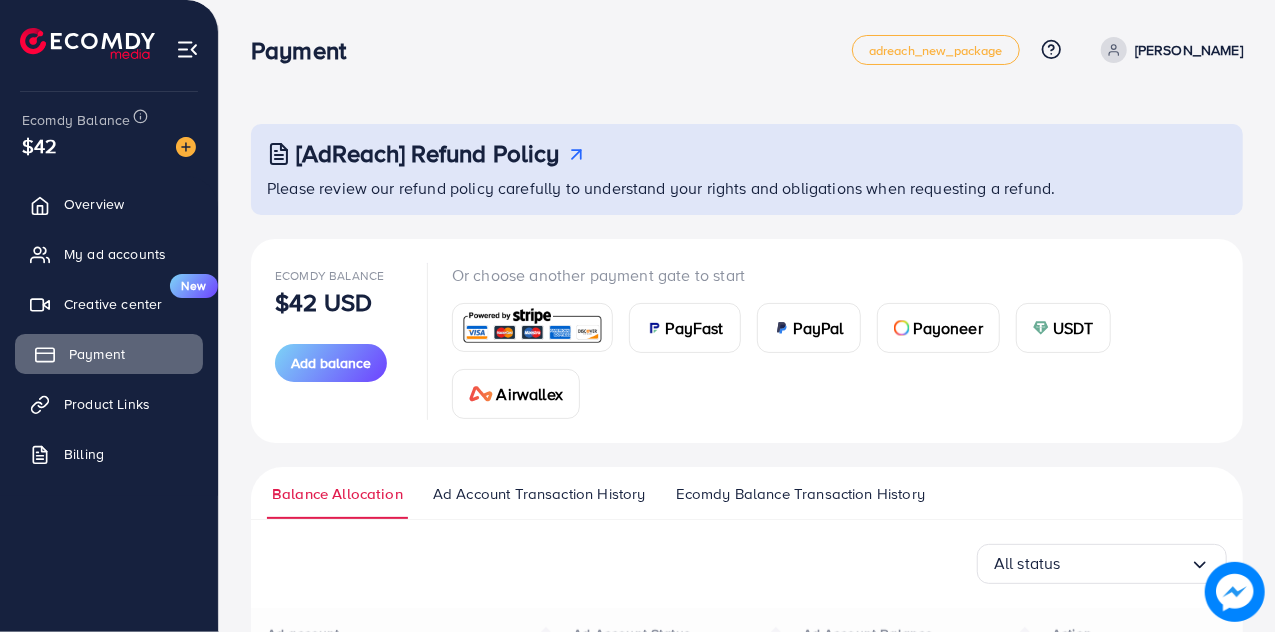 click on "Payment" at bounding box center (97, 354) 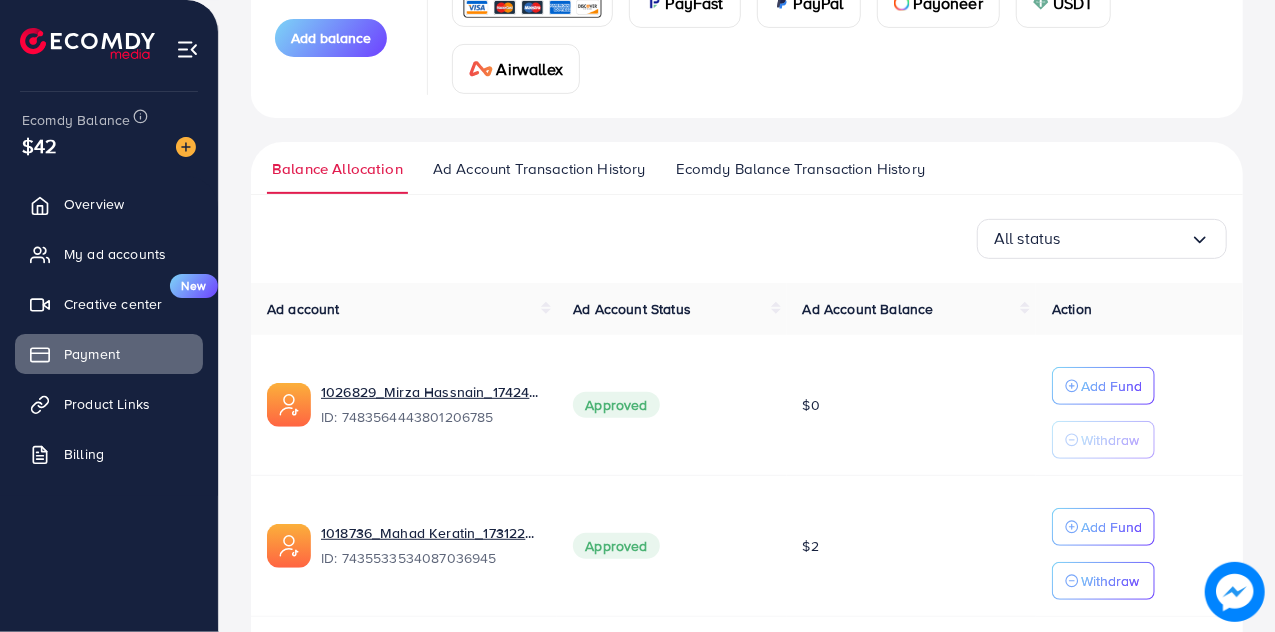 scroll, scrollTop: 389, scrollLeft: 0, axis: vertical 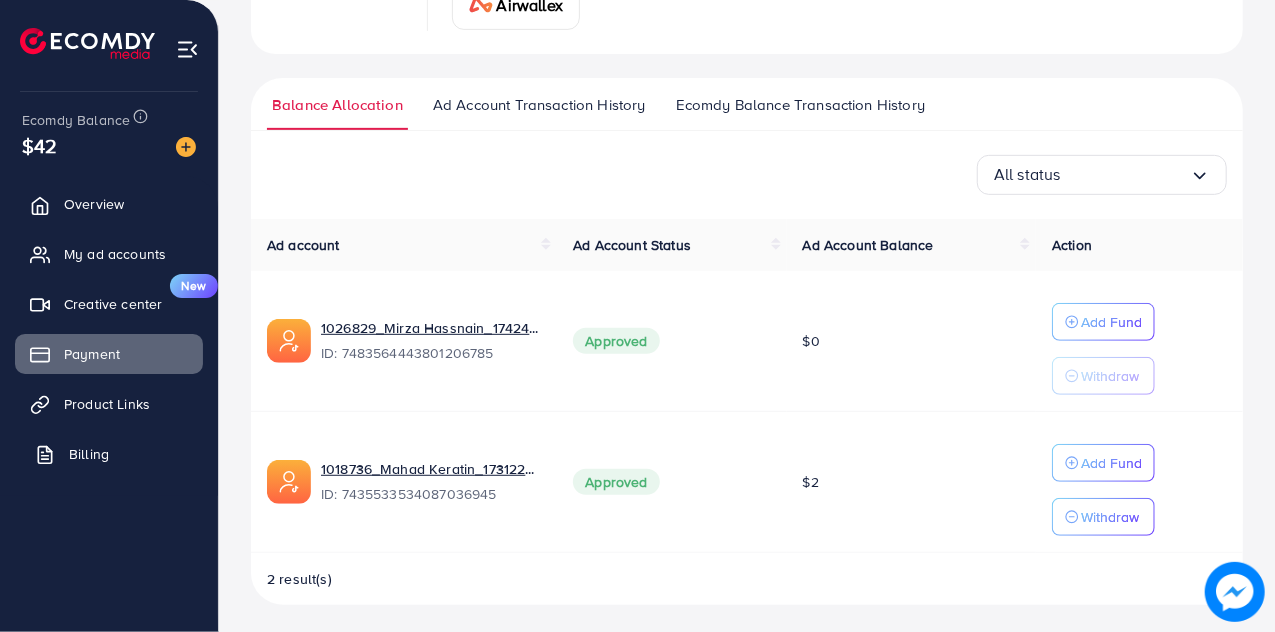 click on "Billing" at bounding box center (89, 454) 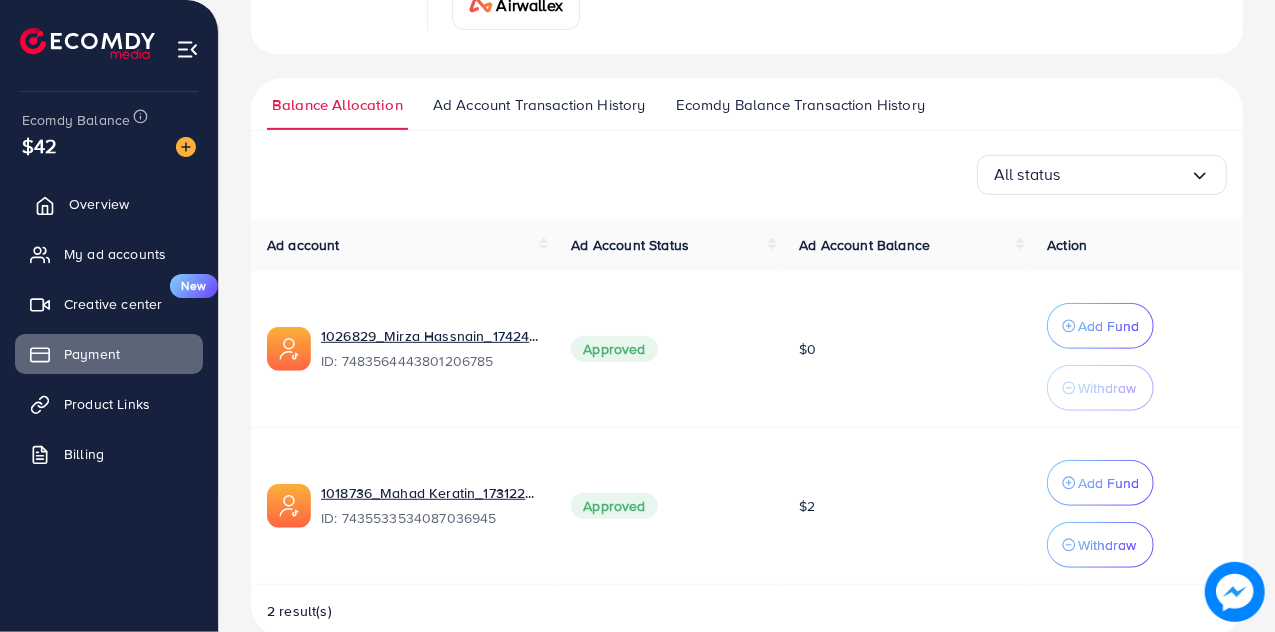 click on "Overview" at bounding box center (99, 204) 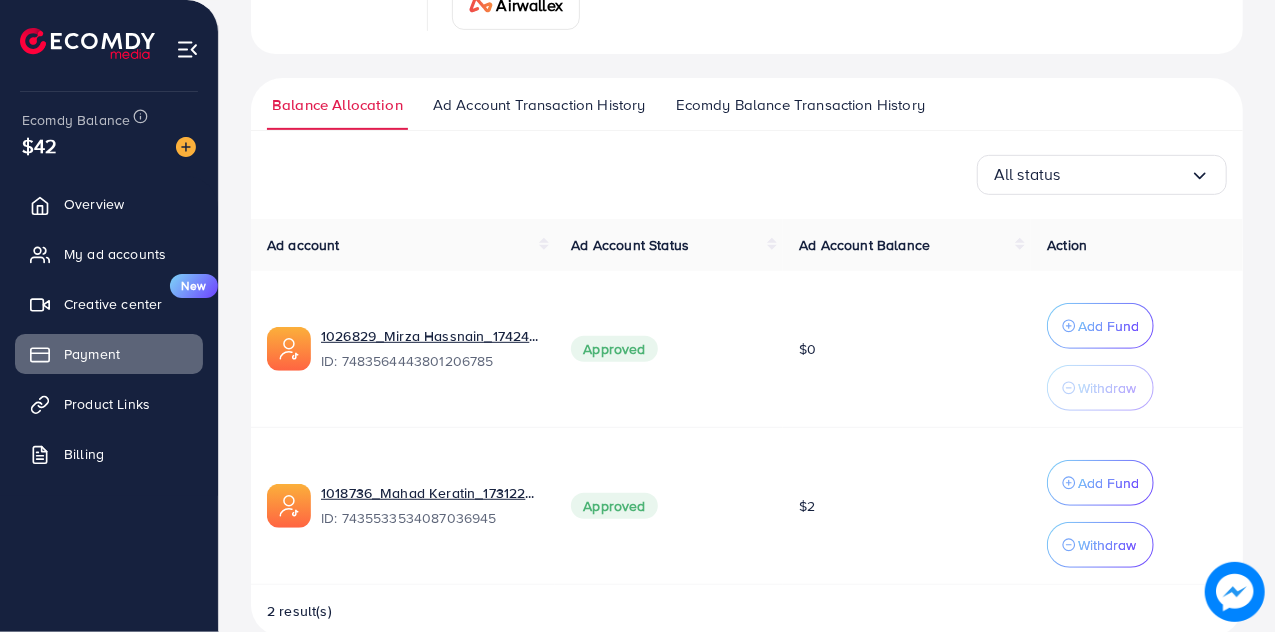 click on "All status
Loading..." at bounding box center (747, 175) 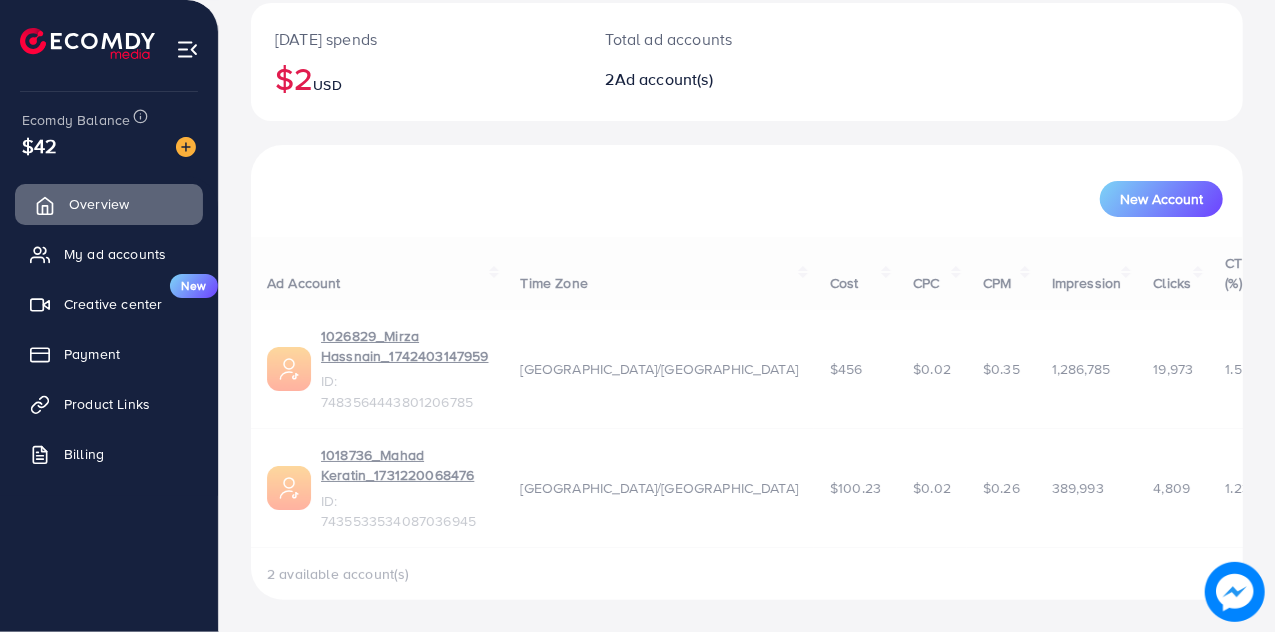 click on "Overview" at bounding box center (109, 204) 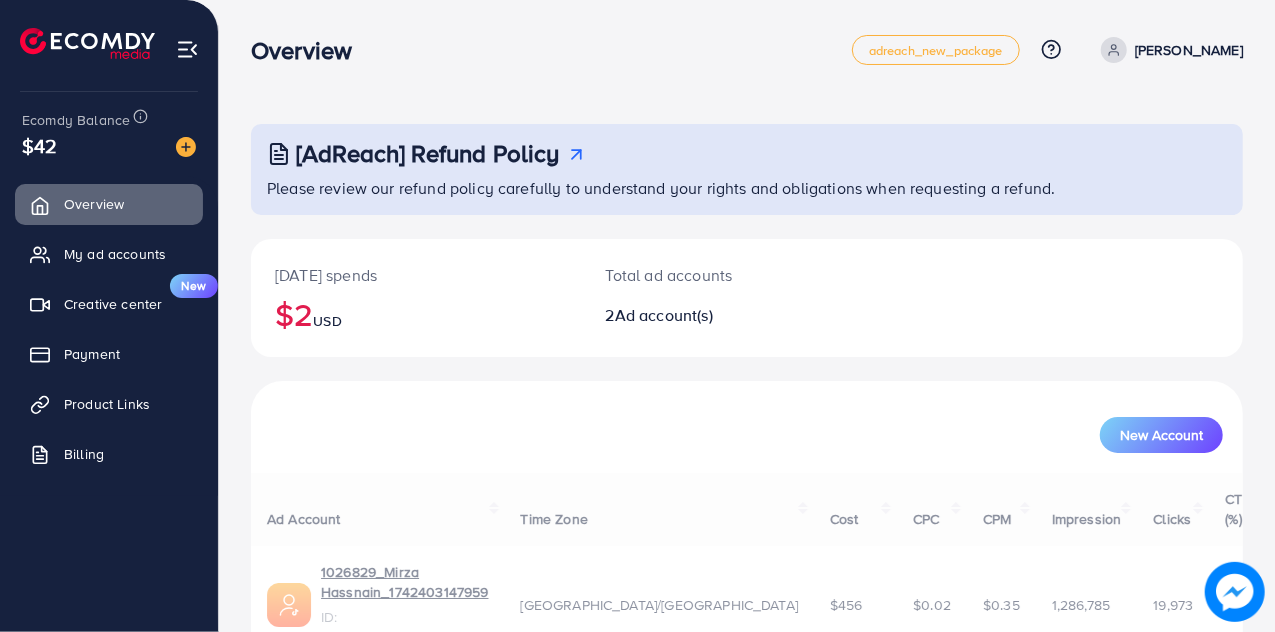 scroll, scrollTop: 134, scrollLeft: 0, axis: vertical 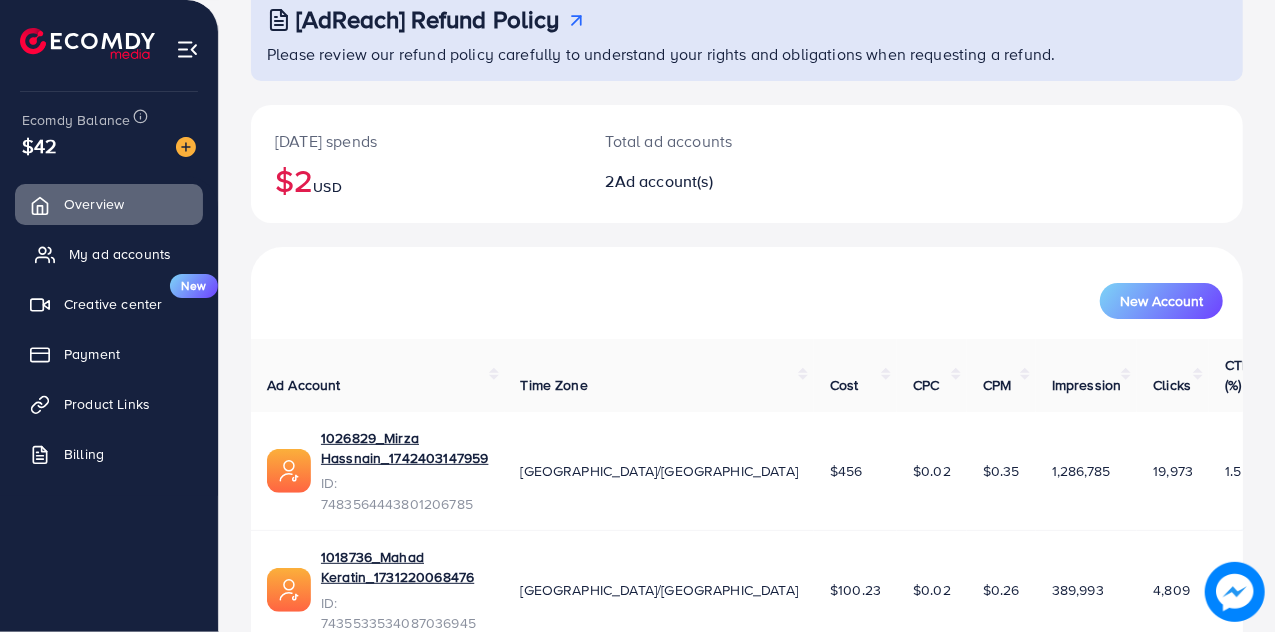 click on "My ad accounts" at bounding box center [120, 254] 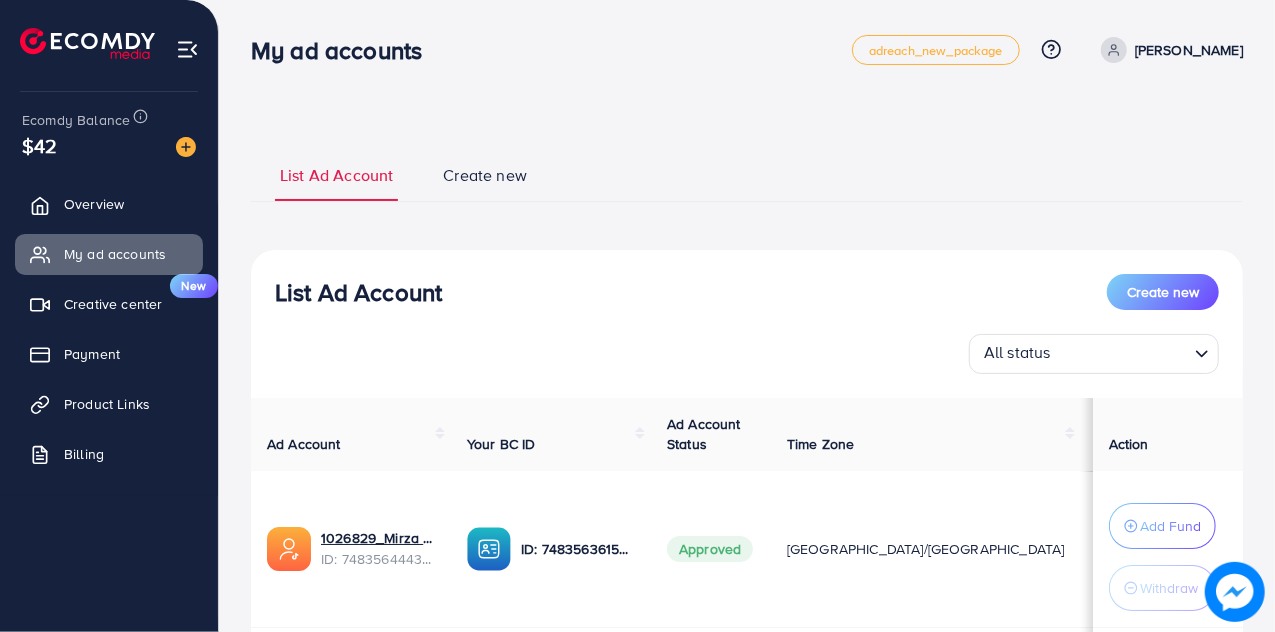 scroll, scrollTop: 293, scrollLeft: 0, axis: vertical 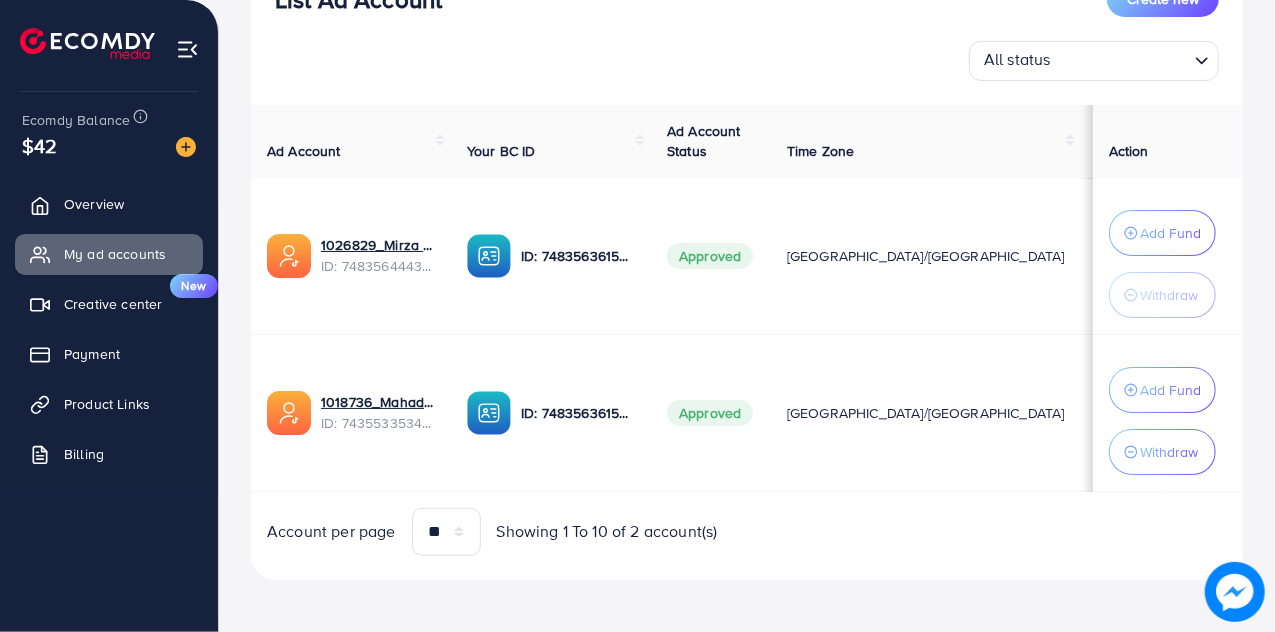 click on "$2" at bounding box center (1188, 413) 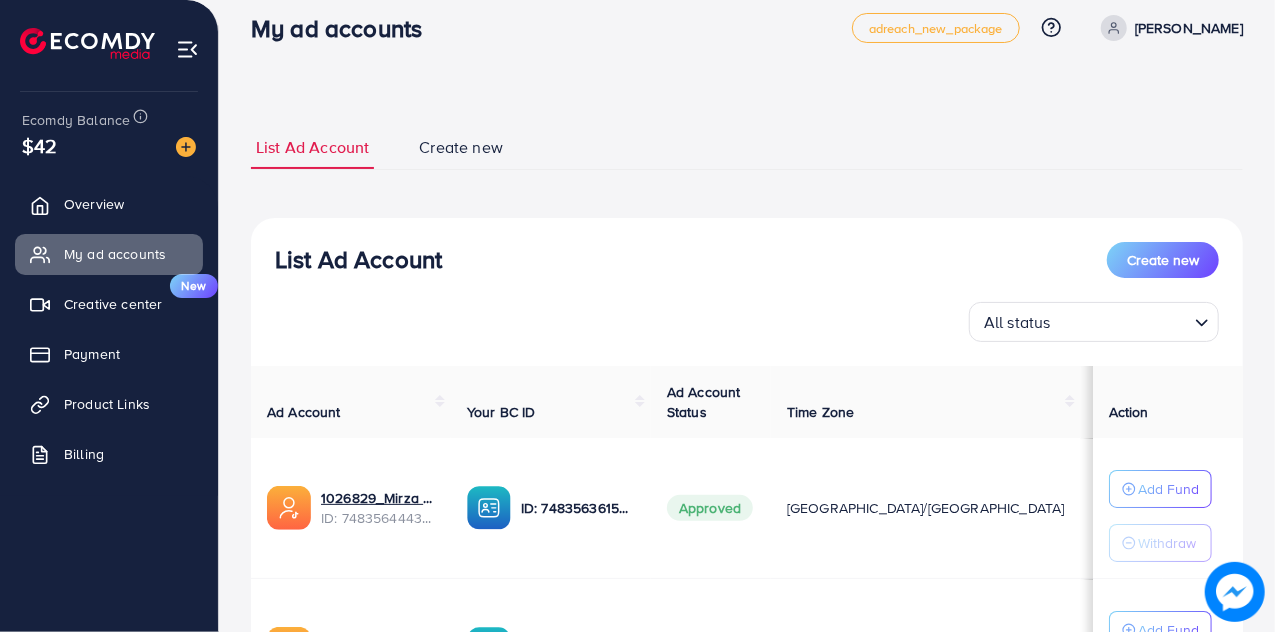 scroll, scrollTop: 0, scrollLeft: 0, axis: both 